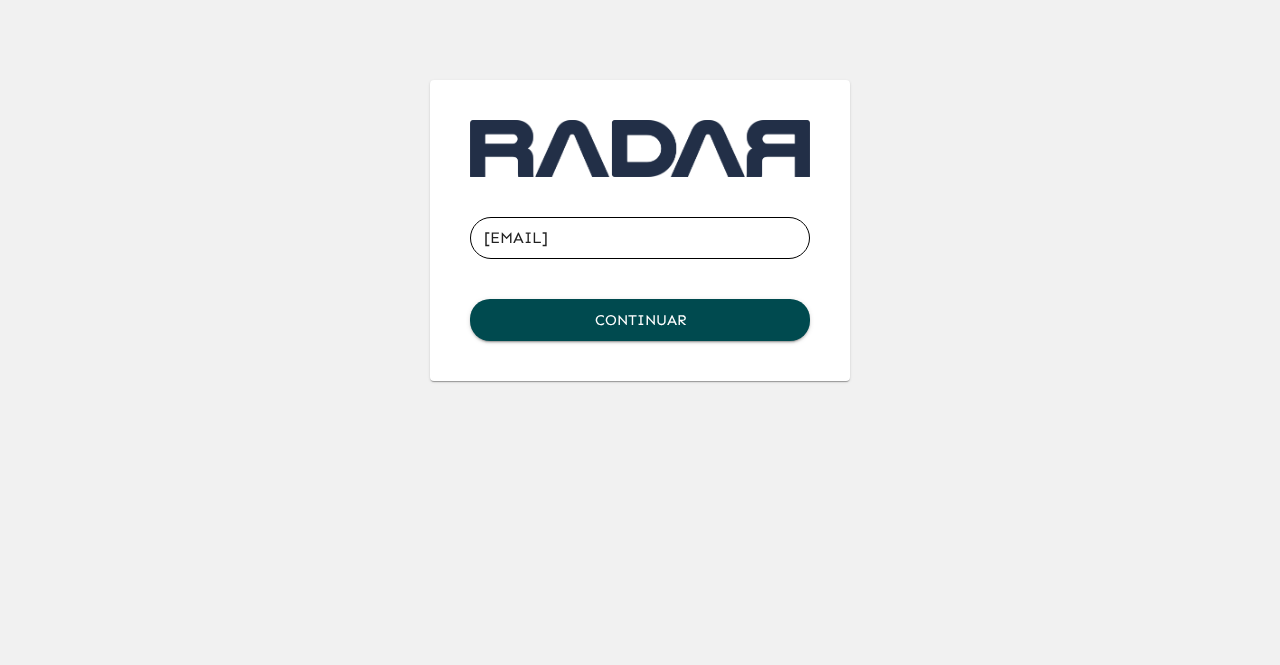 scroll, scrollTop: 0, scrollLeft: 0, axis: both 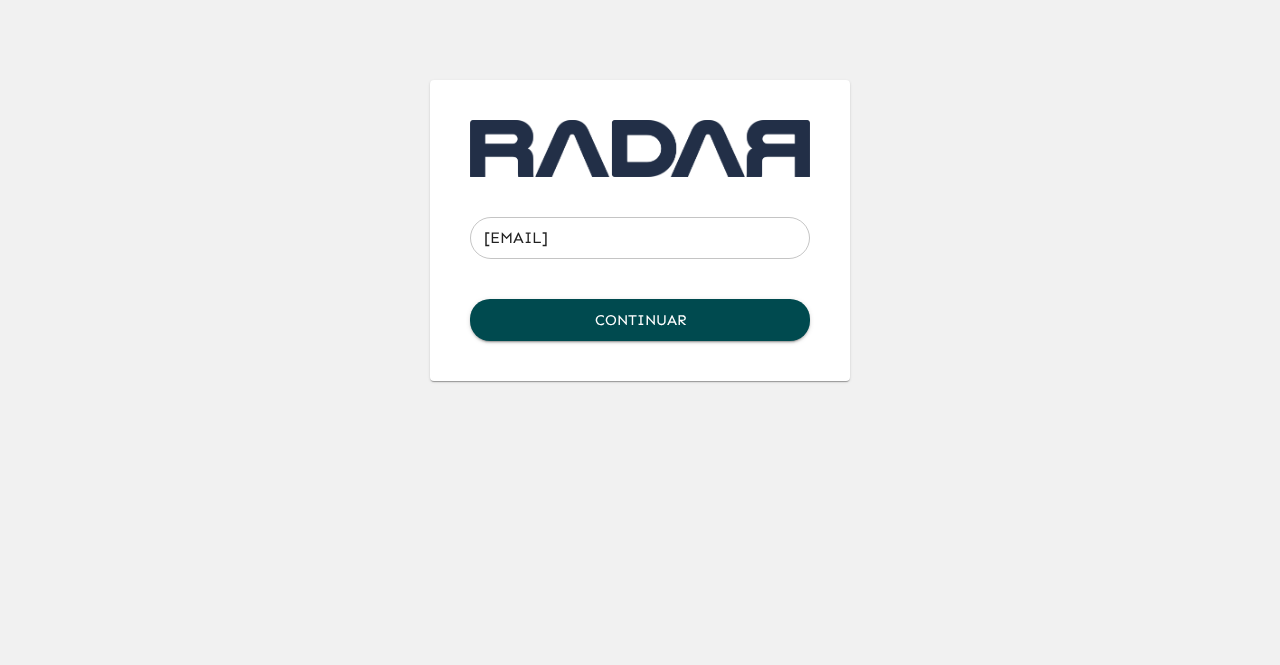 click on "[EMAIL] ​ Continuar" at bounding box center (640, 190) 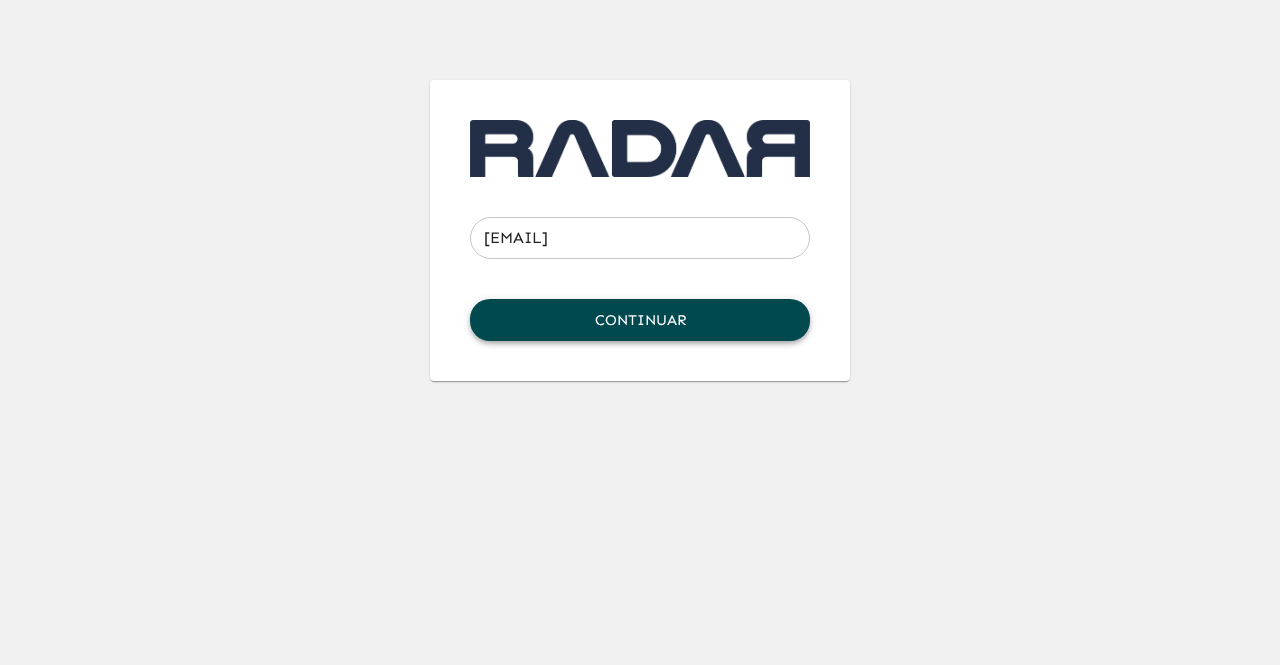 click on "Continuar" at bounding box center [640, 320] 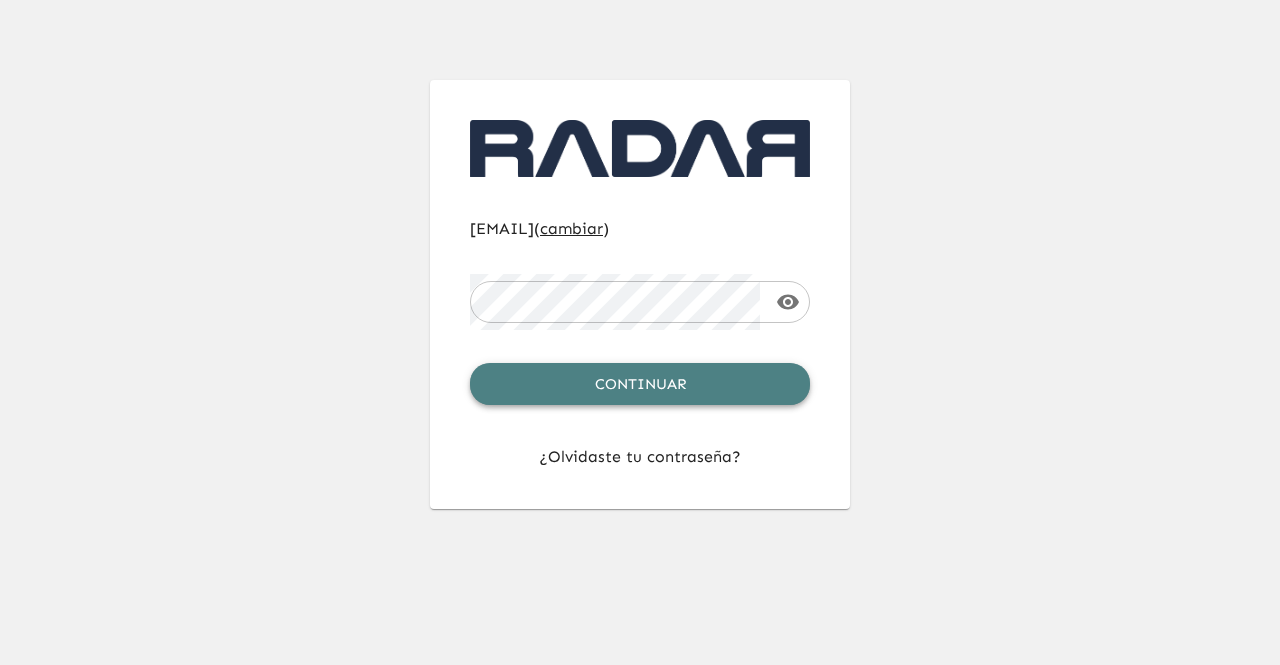 click on "Continuar" at bounding box center [640, 384] 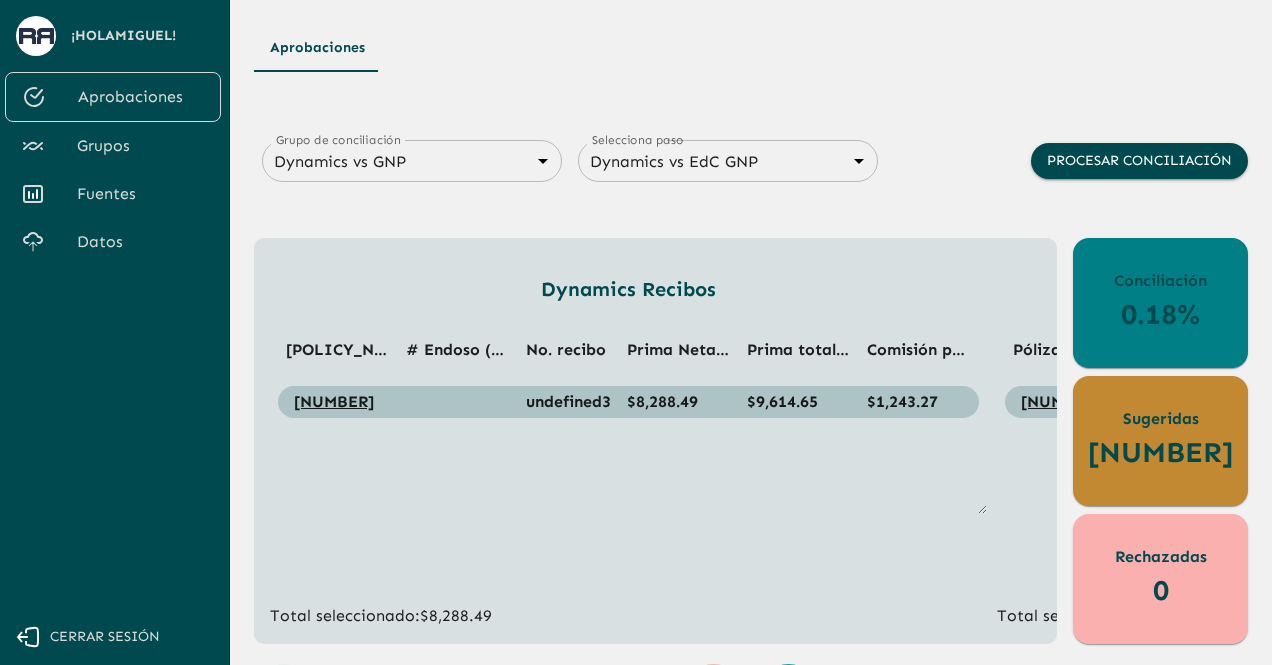 click on "Datos" at bounding box center (141, 242) 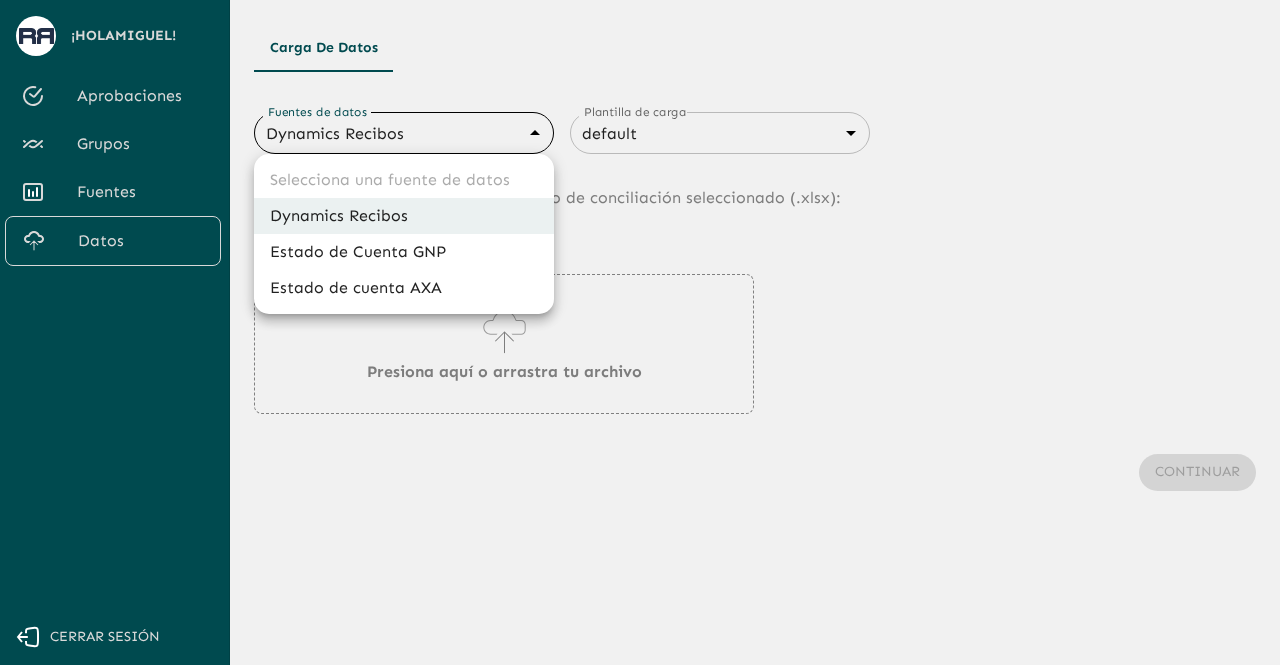 click on "Carga de Datos Fuentes de datos Dynamics Recibos 683f283f336112e7999fc7c3 Fuentes de datos Plantilla de carga default 68434fd2750312d599d841be Fuentes de datos Sube los datos de movimientos al grupo de conciliación seleccionado (. xlsx ): Presiona aquí o arrastra tu archivo   Continuar
Selecciona una fuente de datos Dynamics Recibos Estado de Cuenta GNP Estado de cuenta AXA" at bounding box center [640, 332] 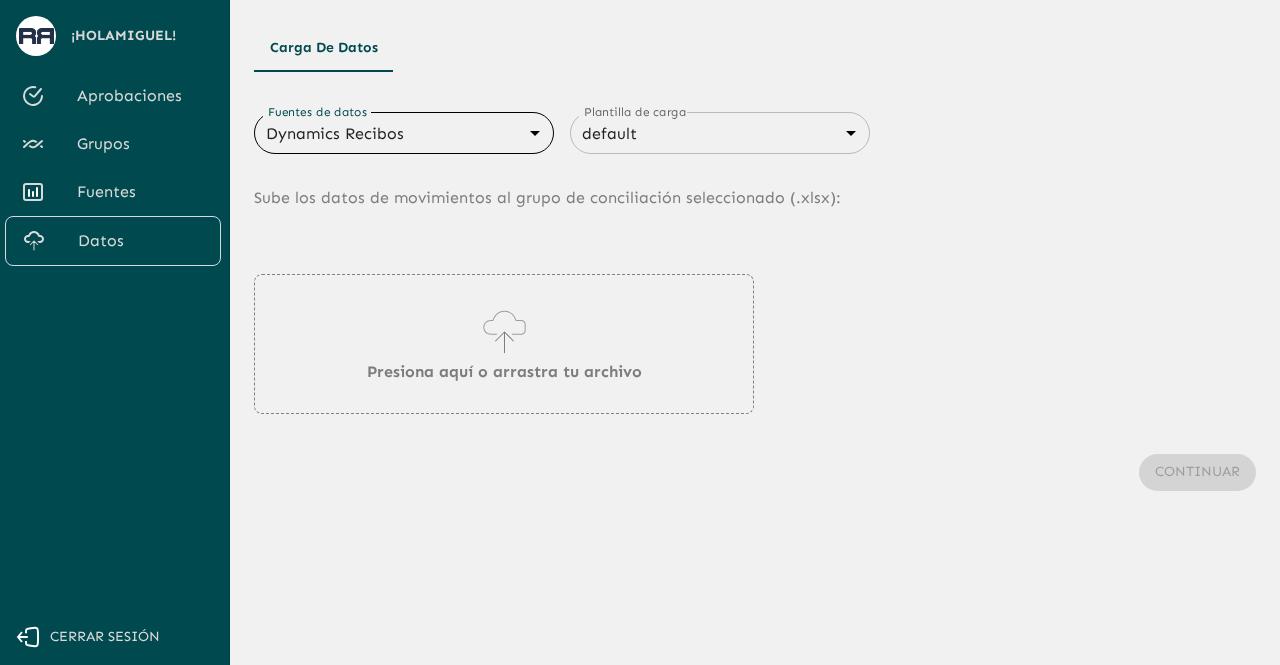 click on "Grupos" at bounding box center (141, 144) 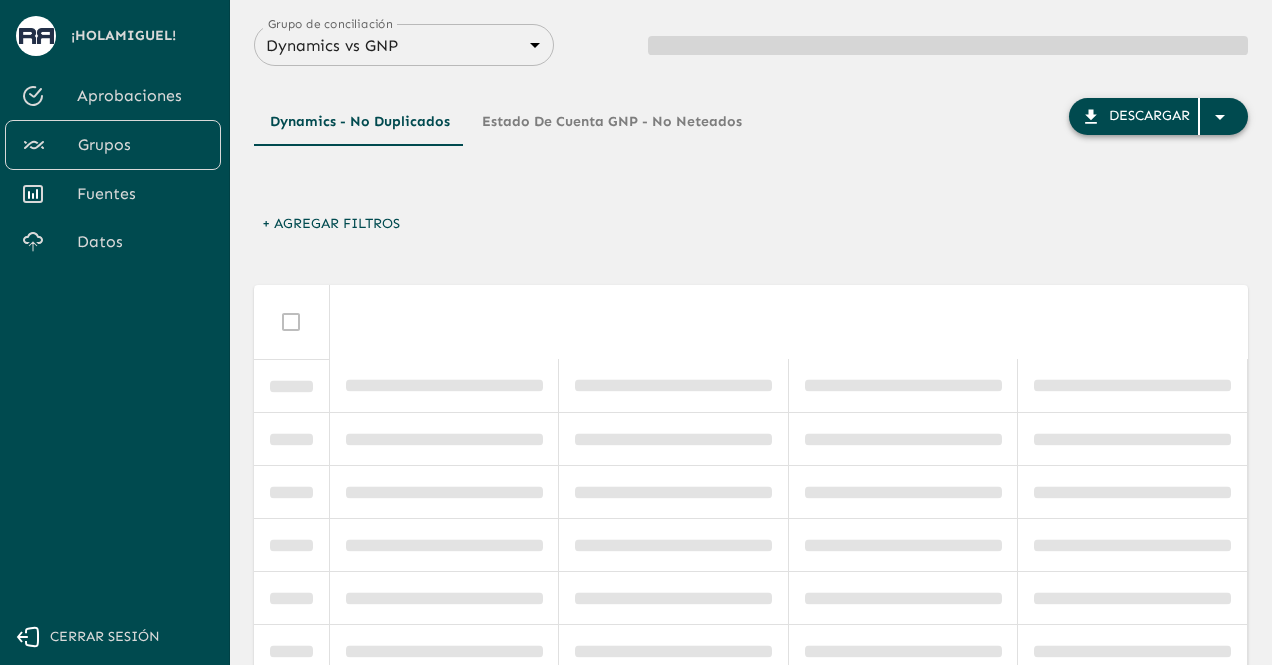 click 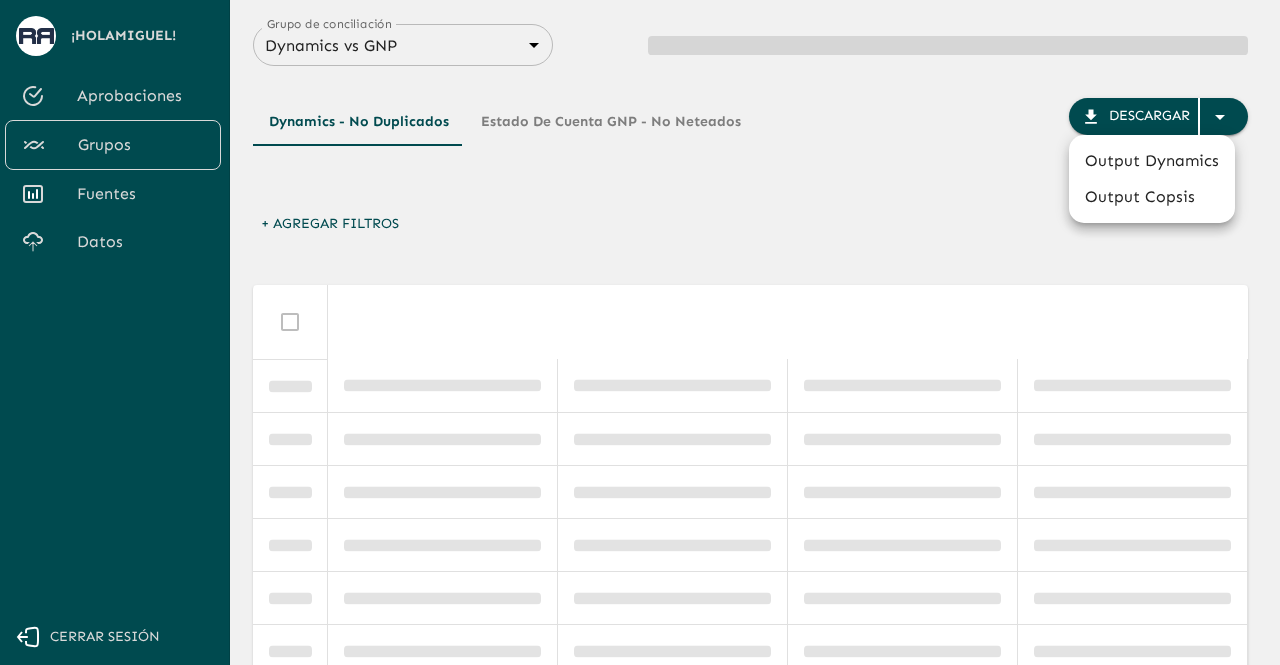 click on "Output Dynamics" at bounding box center (1152, 161) 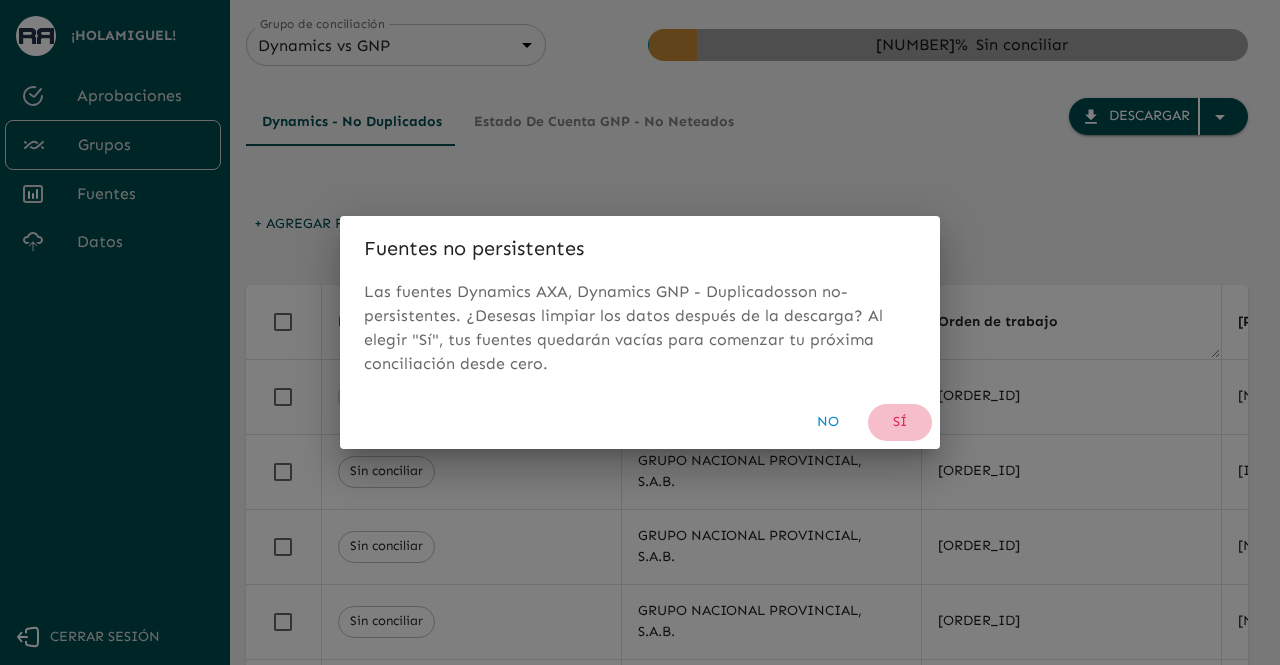 click on "Sí" at bounding box center [900, 422] 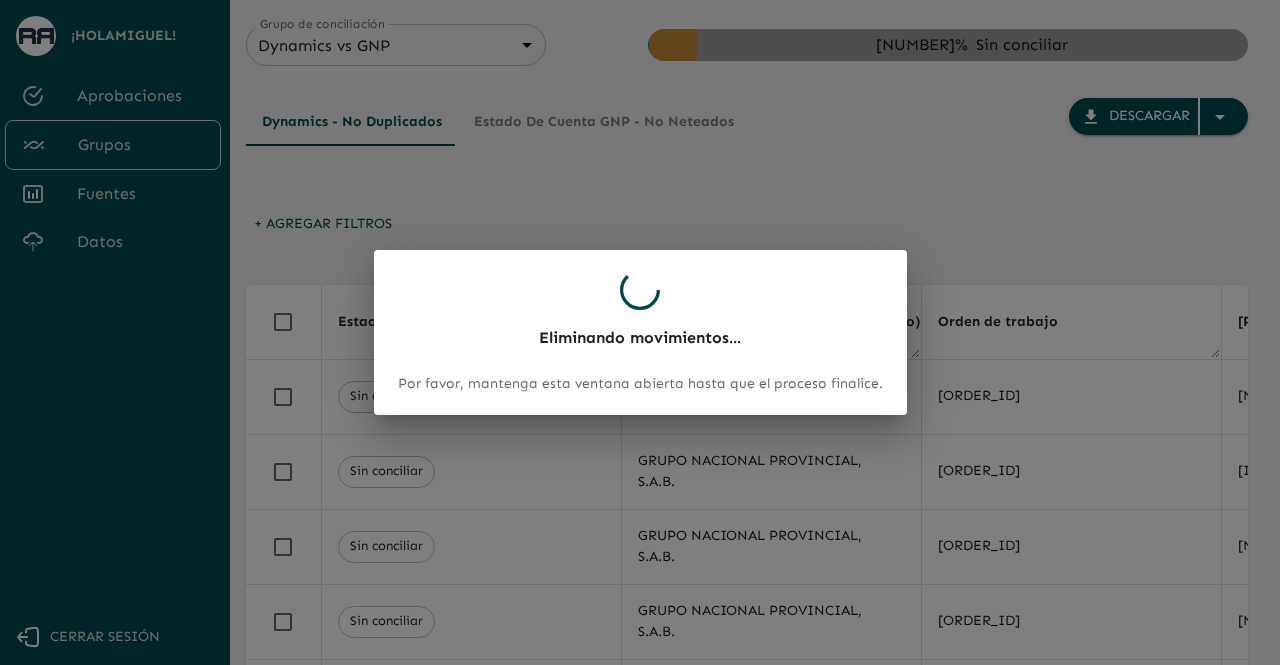 click on "Eliminando movimientos... Por favor, mantenga esta ventana abierta hasta que el proceso finalice." at bounding box center [640, 332] 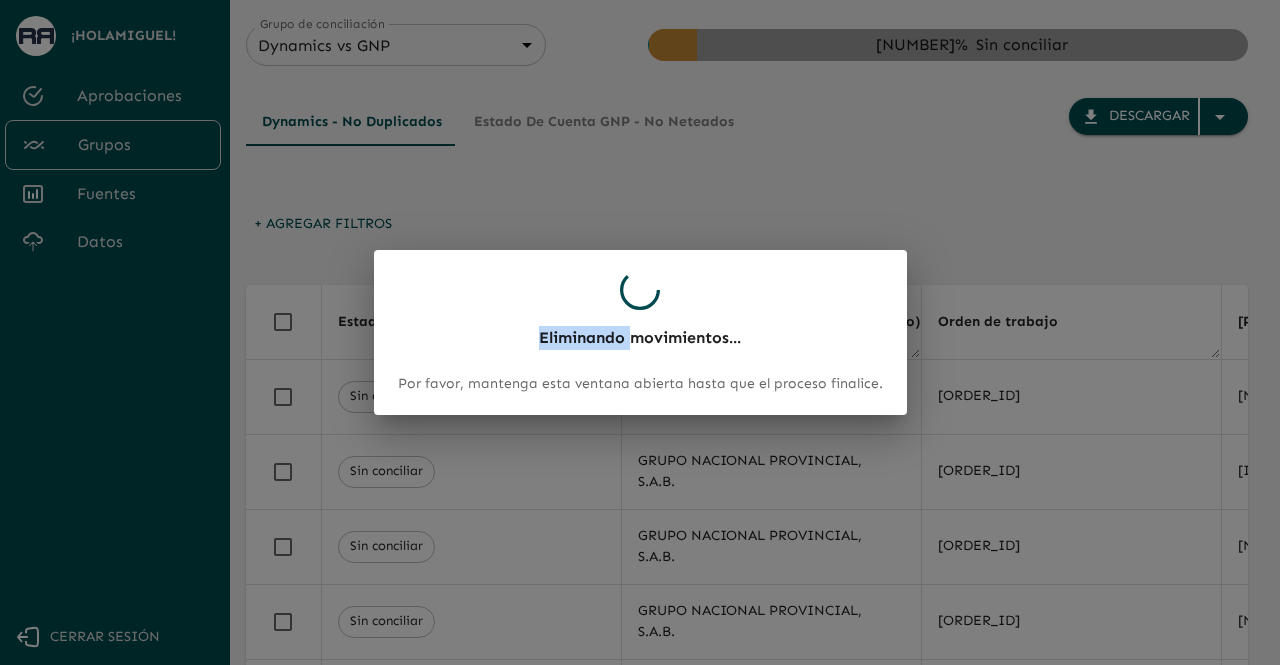 click 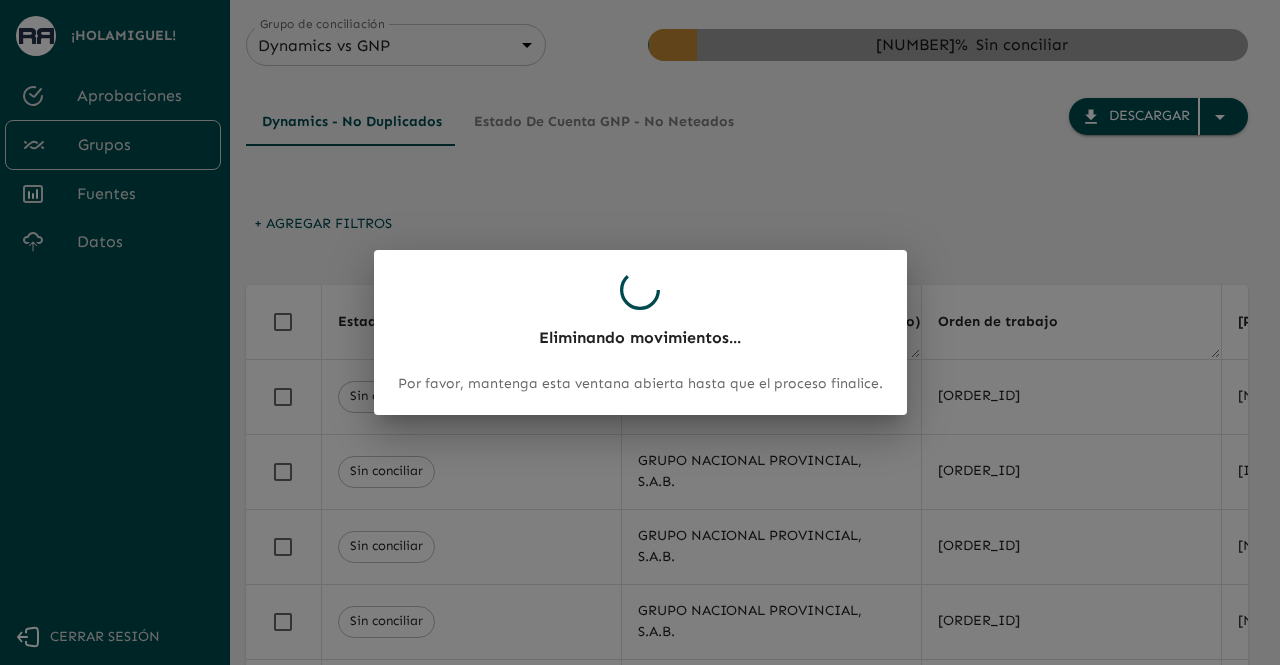 click on "Eliminando movimientos... Por favor, mantenga esta ventana abierta hasta que el proceso finalice." at bounding box center [640, 332] 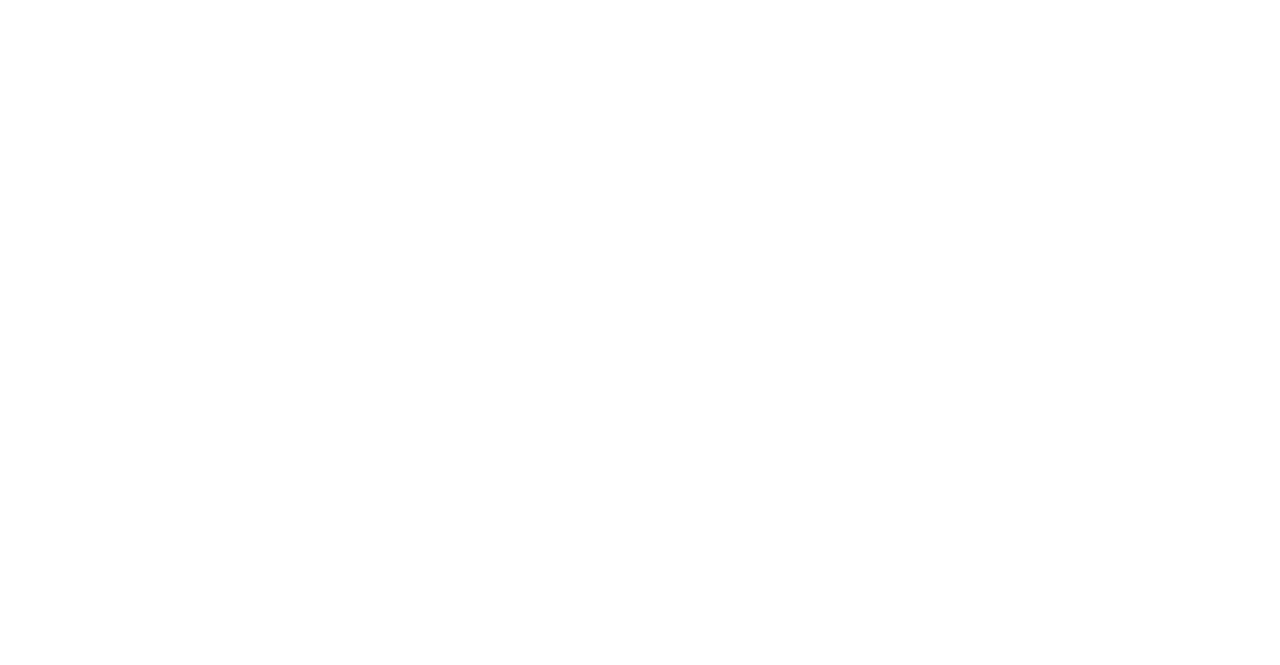 scroll, scrollTop: 0, scrollLeft: 0, axis: both 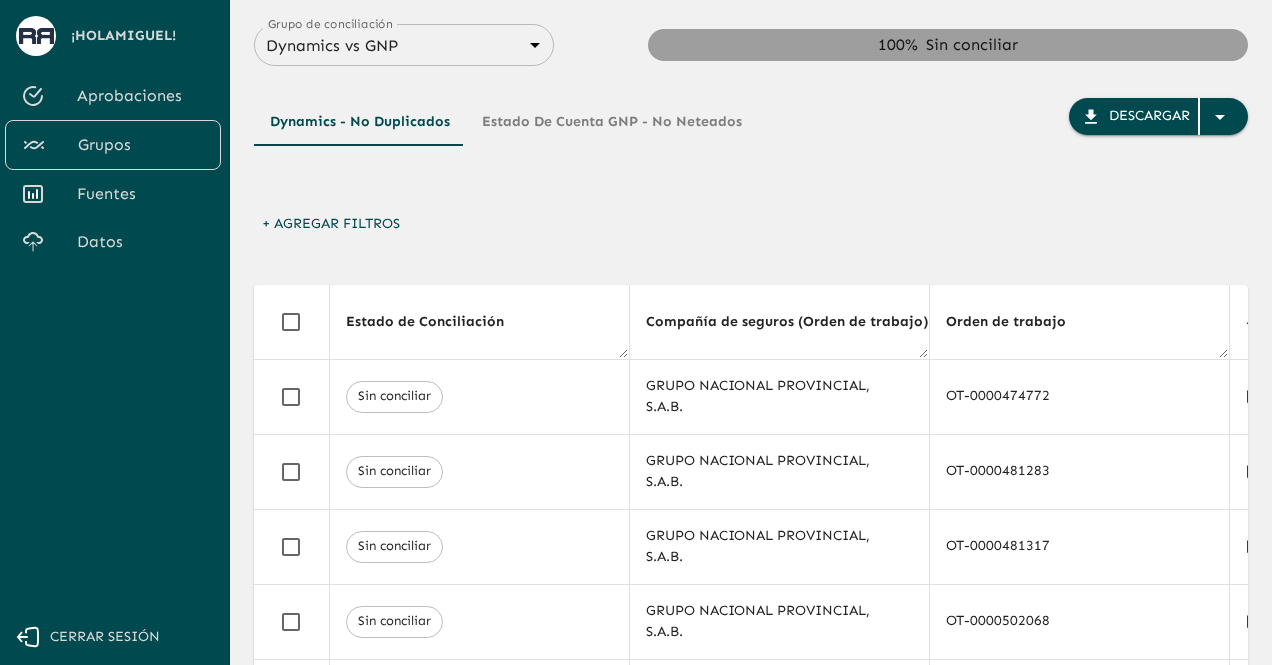 click on "+ Agregar Filtros" at bounding box center (331, 224) 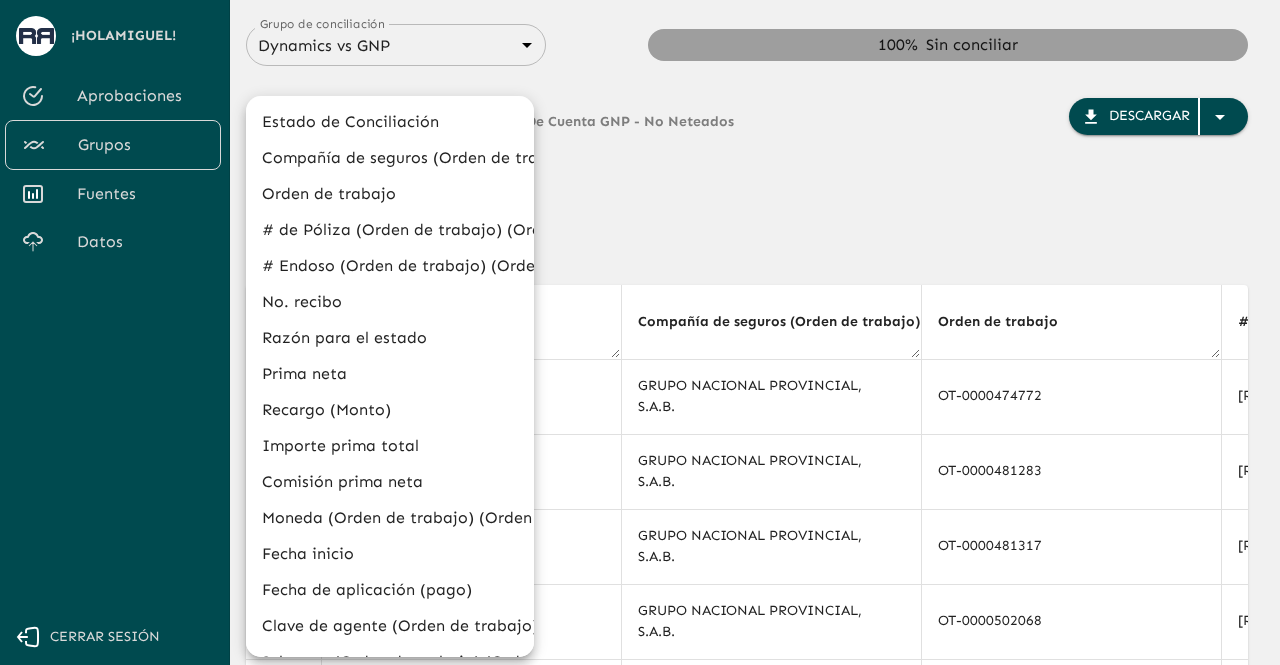 click at bounding box center [640, 332] 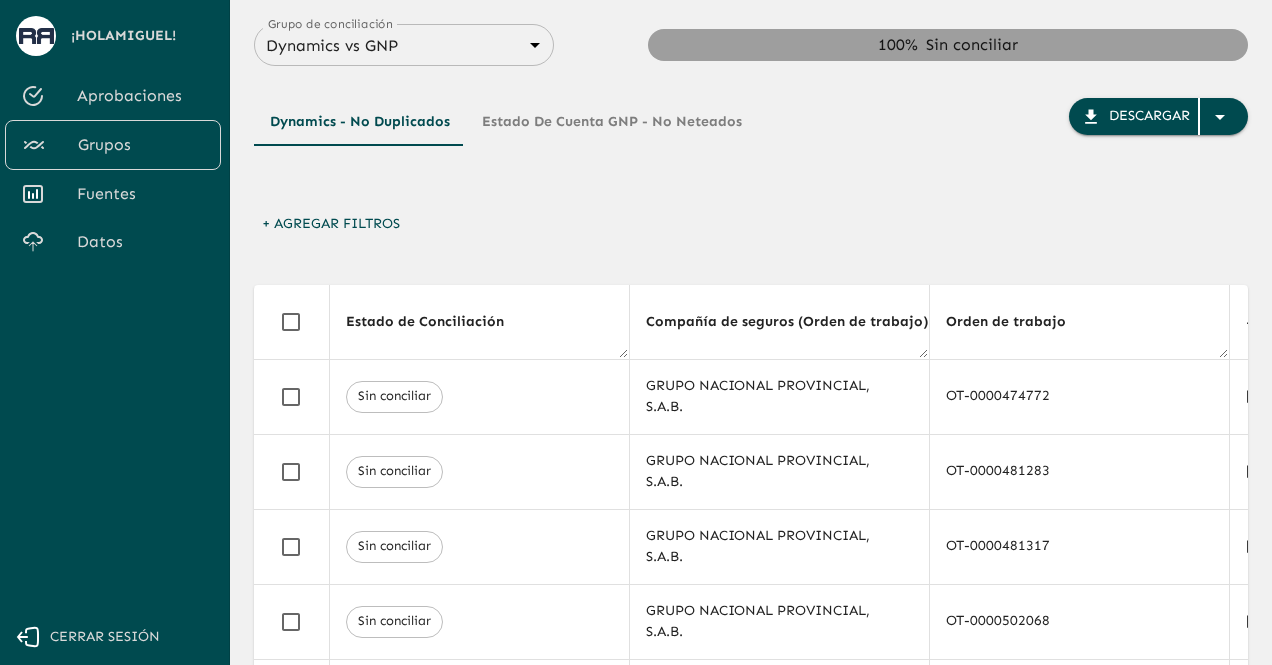 click on "+ Agregar Filtros" at bounding box center (331, 224) 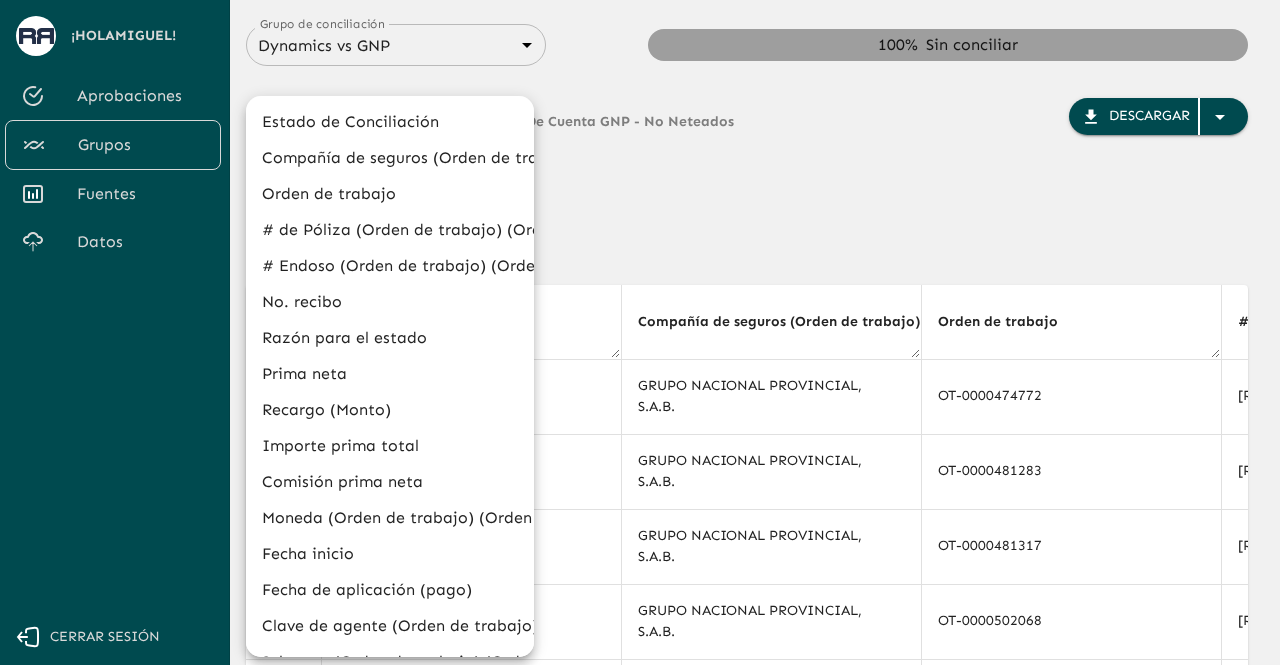 click at bounding box center (640, 332) 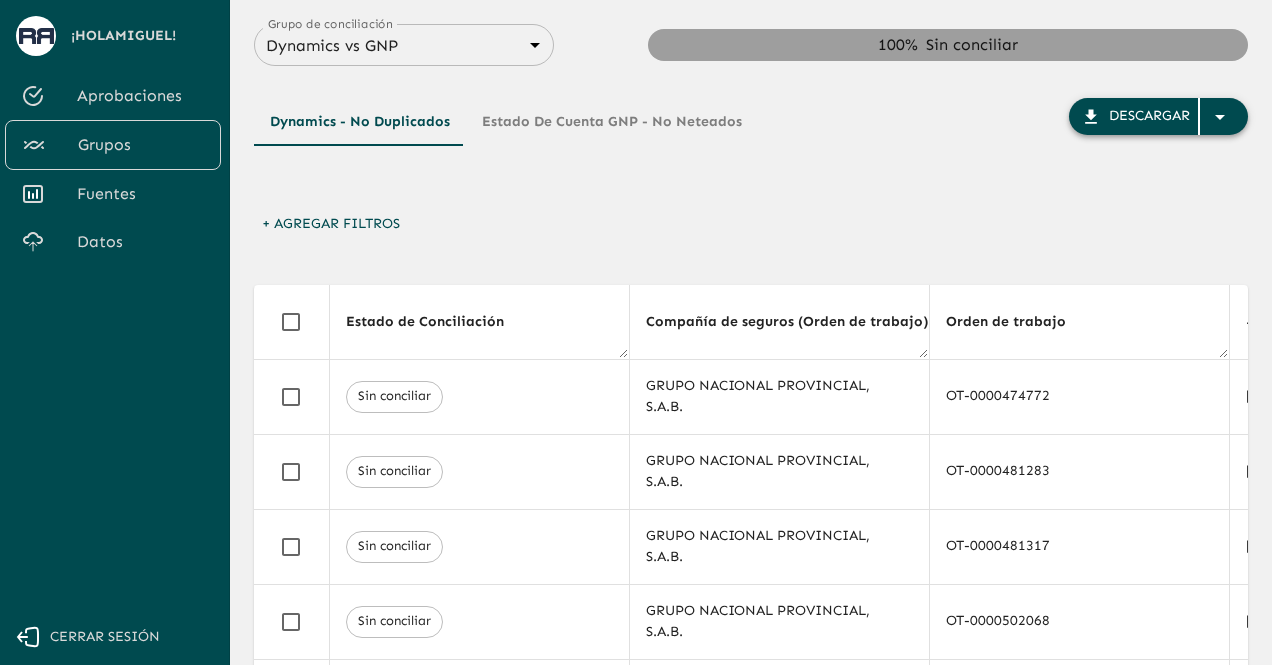 click at bounding box center [1224, 117] 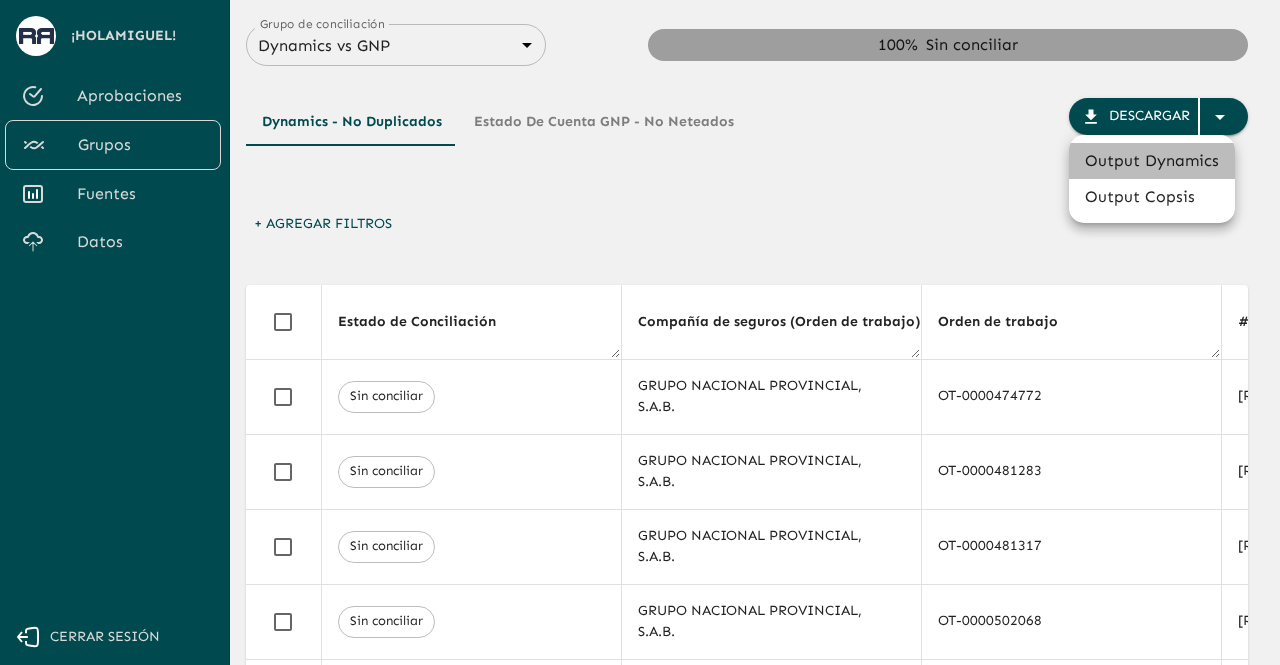 click on "Output Dynamics" at bounding box center [1152, 161] 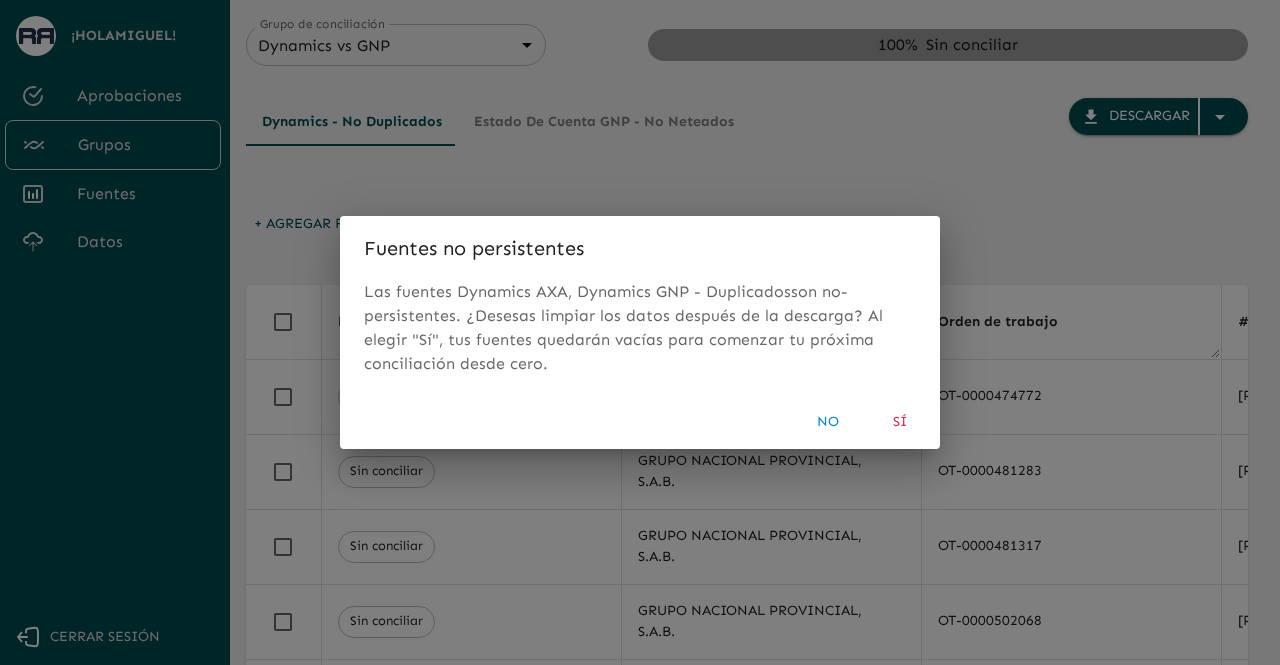 click on "Sí" at bounding box center [900, 422] 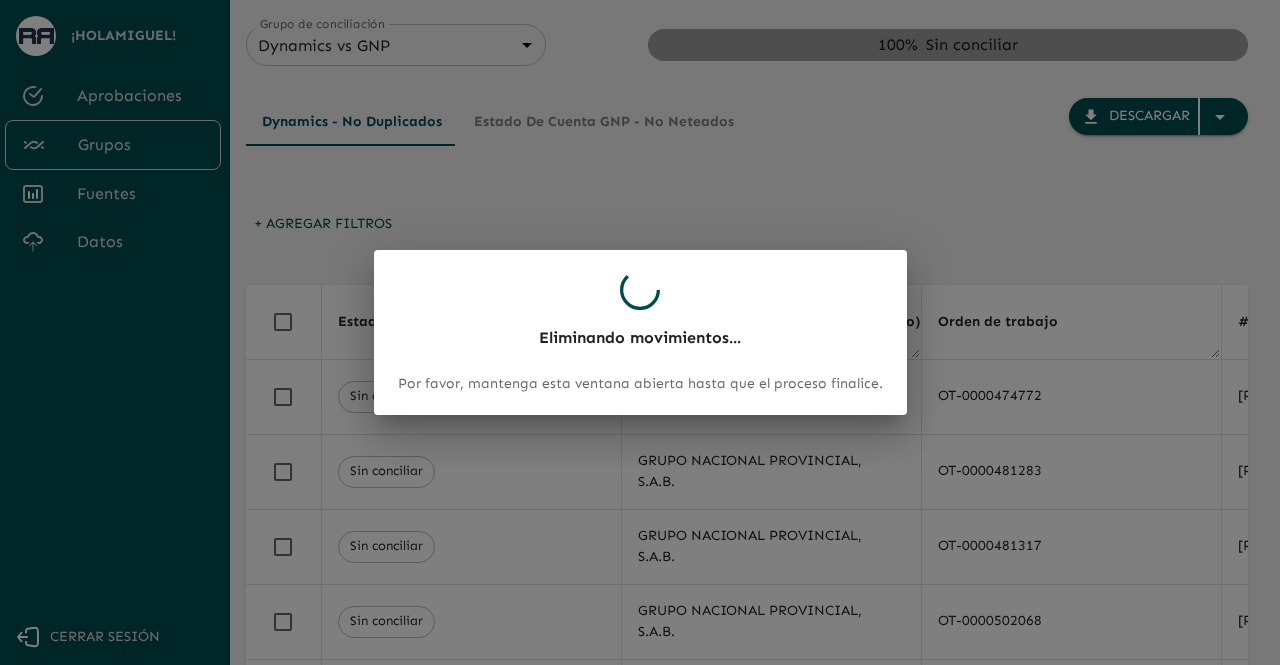 click on "Eliminando movimientos... Por favor, mantenga esta ventana abierta hasta que el proceso finalice." at bounding box center [640, 332] 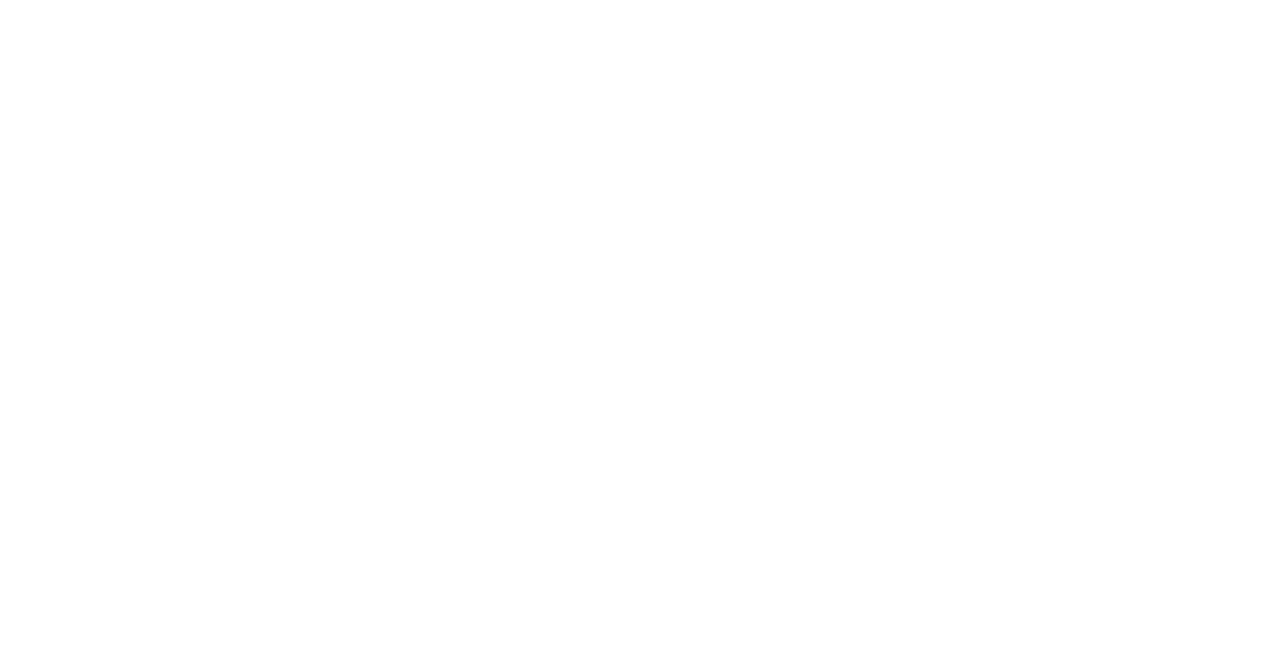 scroll, scrollTop: 0, scrollLeft: 0, axis: both 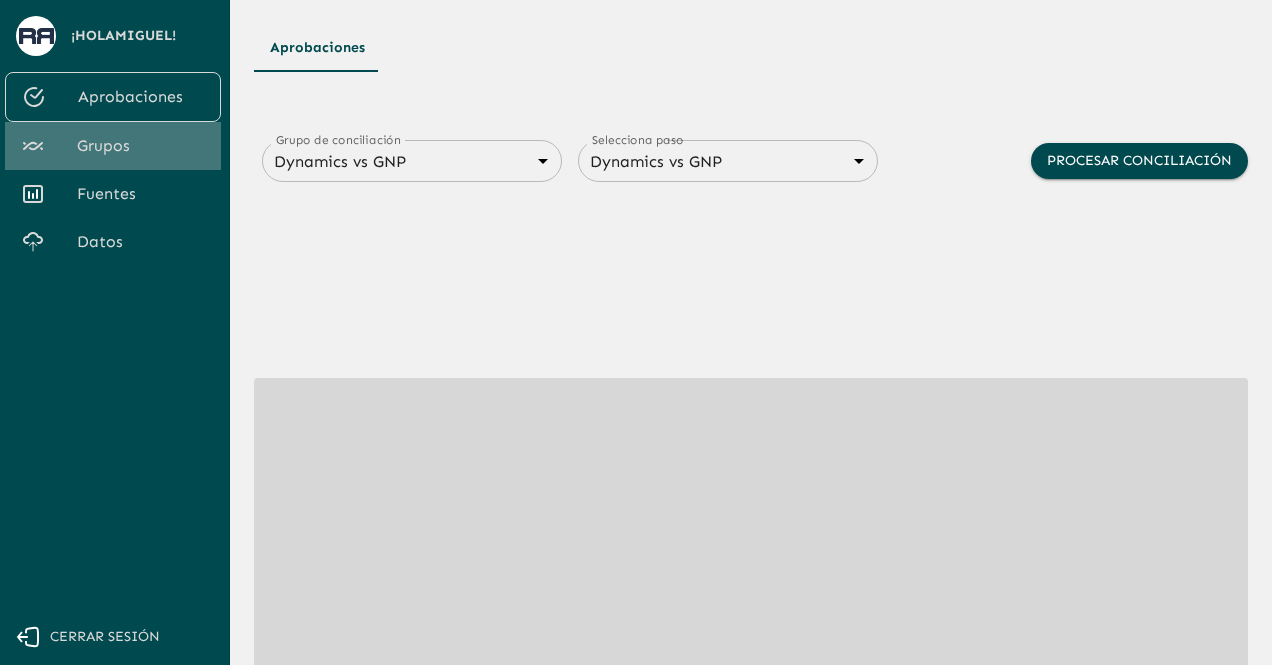click on "Grupos" at bounding box center [141, 146] 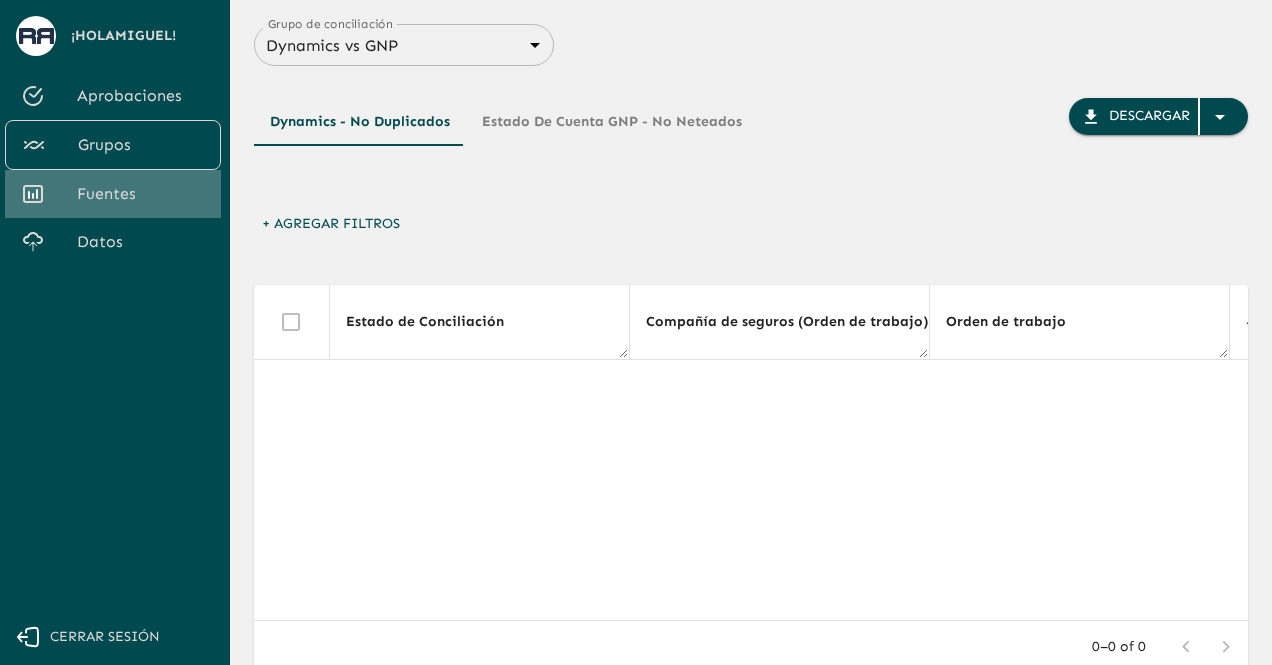 click on "Fuentes" at bounding box center (113, 194) 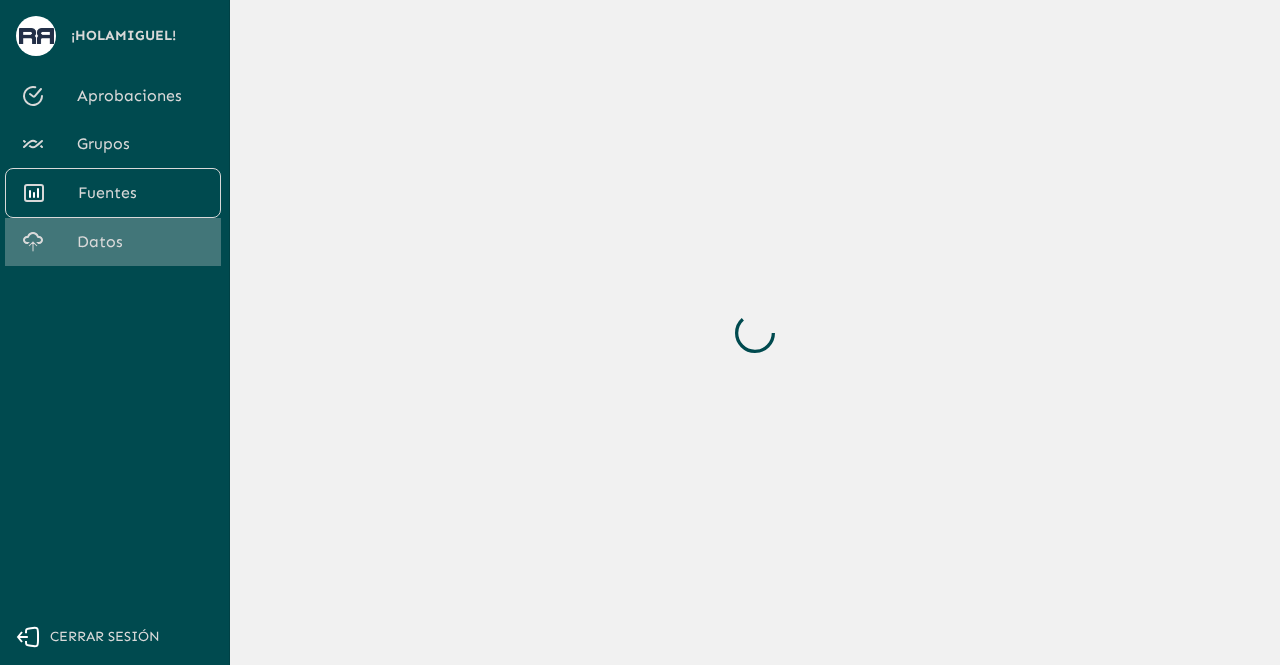 click on "Datos" at bounding box center (141, 242) 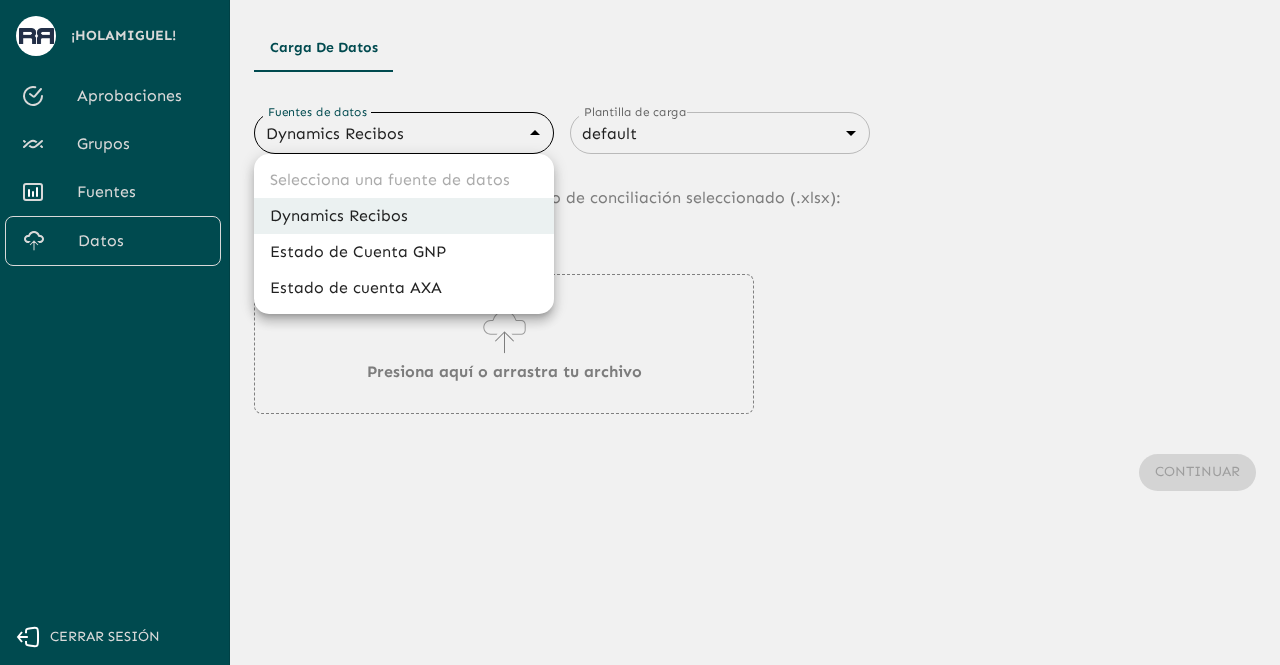 click on "Se están procesando los movimientos. Algunas acciones permanecerán deshabilitadas, por favor espera... ¡Hola  Miguel ! Aprobaciones Grupos Fuentes Datos   Cerrar sesión   Carga de Datos Fuentes de datos Dynamics Recibos 683f283f336112e7999fc7c3 Fuentes de datos Plantilla de carga default 68434fd2750312d599d841be Fuentes de datos Sube los datos de movimientos al grupo de conciliación seleccionado (. xlsx ): Presiona aquí o arrastra tu archivo   Continuar
Selecciona una fuente de datos Dynamics Recibos Estado de Cuenta GNP Estado de cuenta AXA" at bounding box center [640, 332] 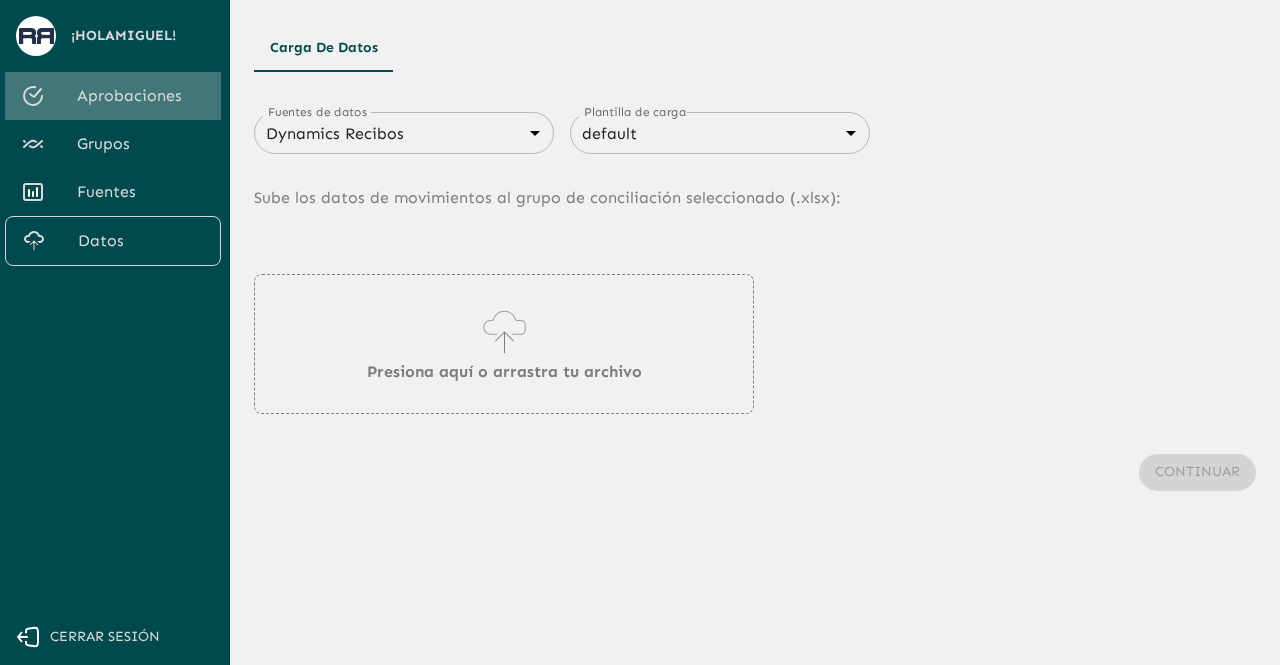 click on "Aprobaciones" at bounding box center [141, 96] 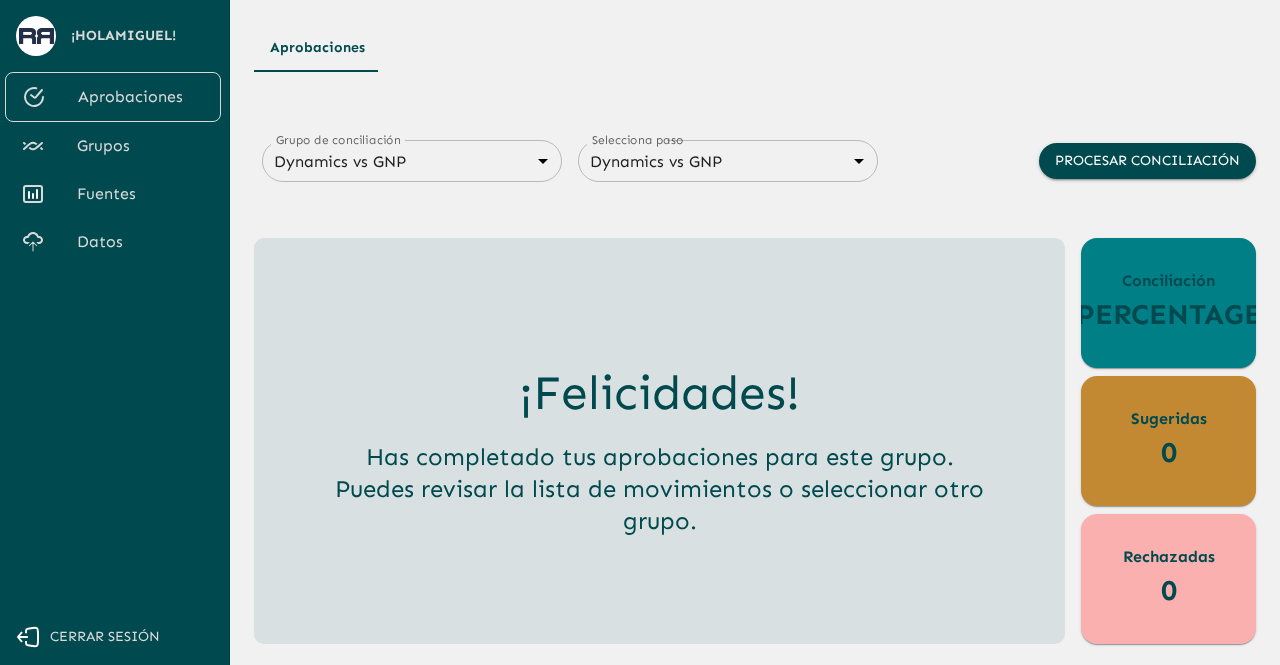 click on "Datos" at bounding box center (141, 242) 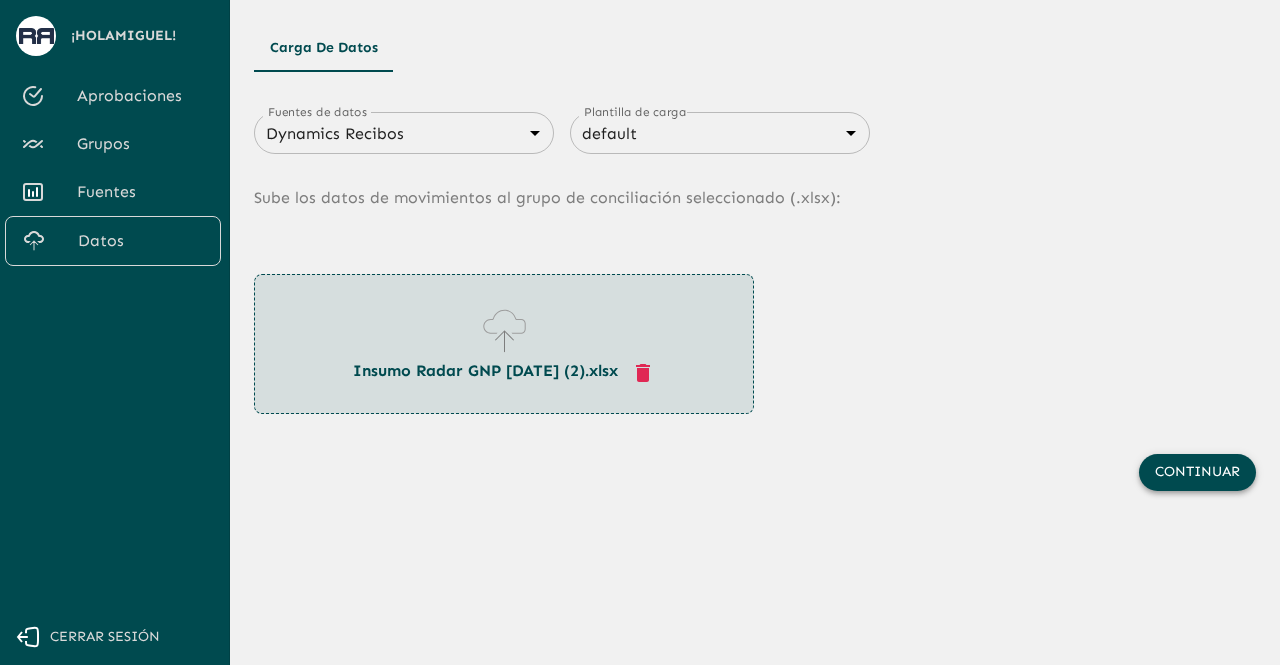 click on "Continuar" at bounding box center (1197, 472) 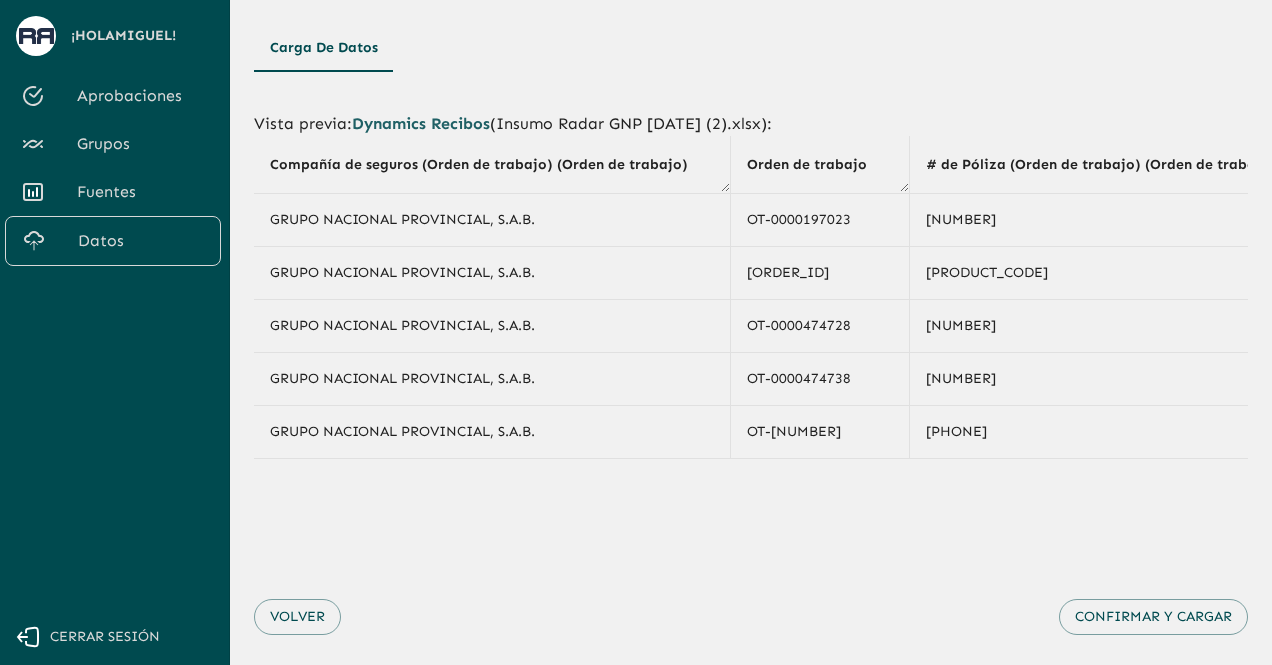 drag, startPoint x: 373, startPoint y: 465, endPoint x: 858, endPoint y: 558, distance: 493.836 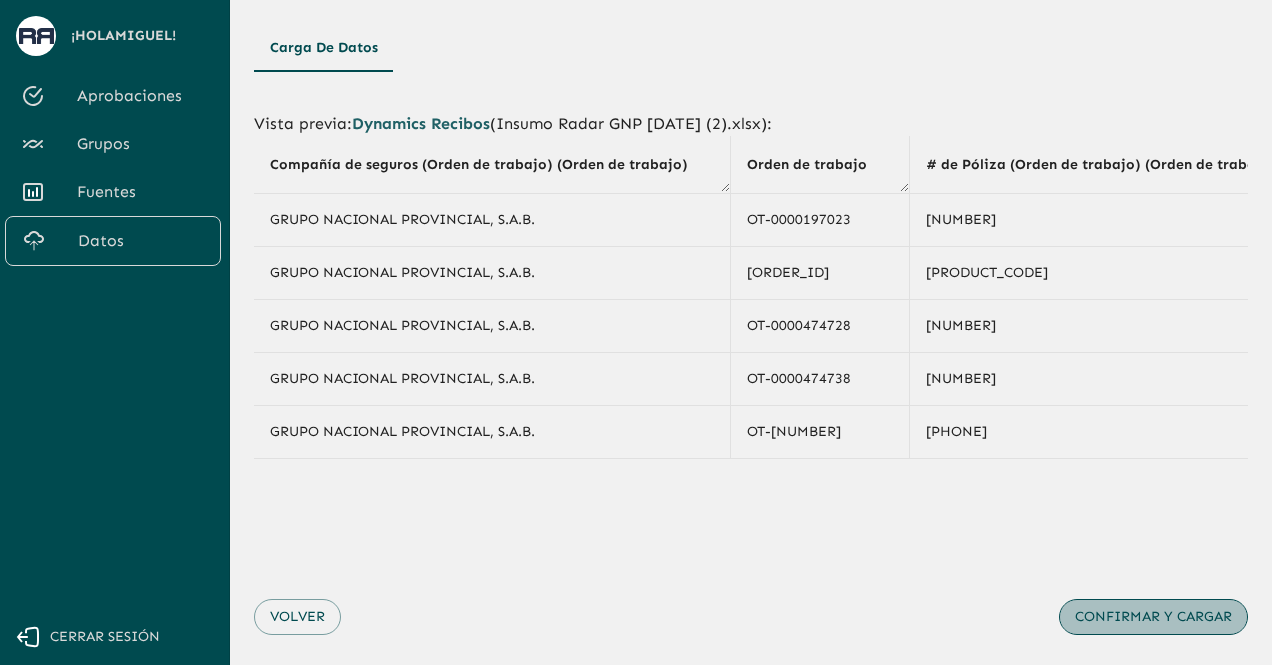 click on "Confirmar y cargar" at bounding box center (1153, 617) 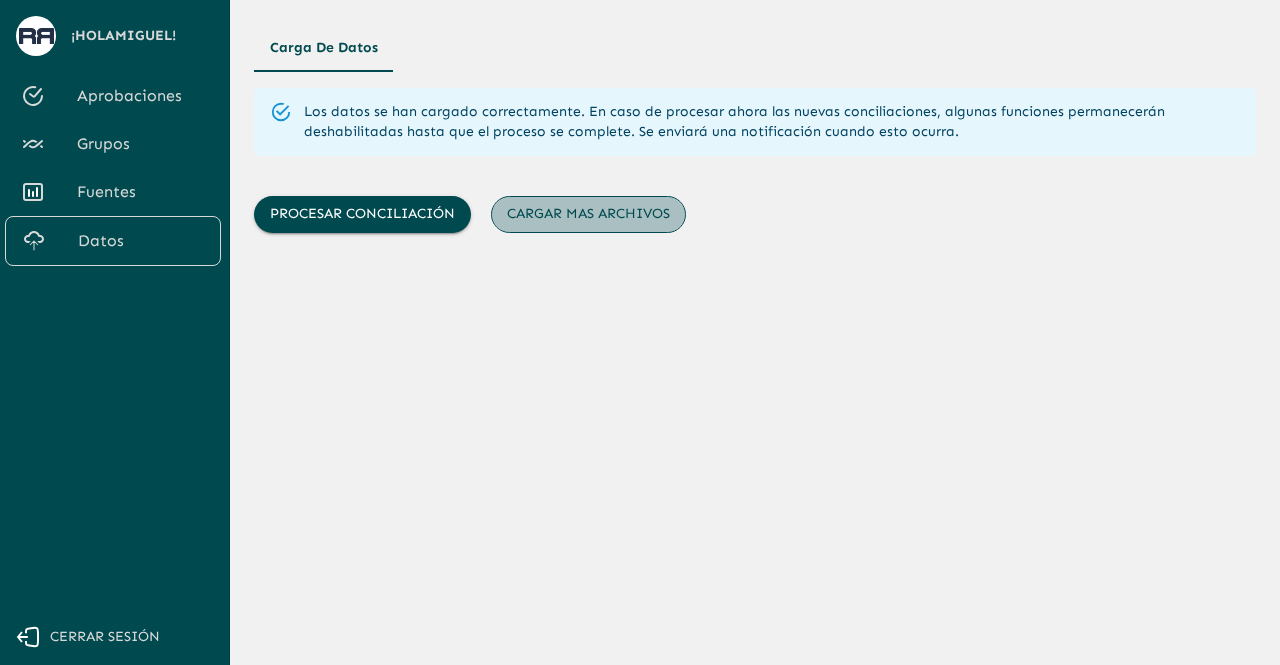 click on "Cargar mas archivos" at bounding box center (588, 214) 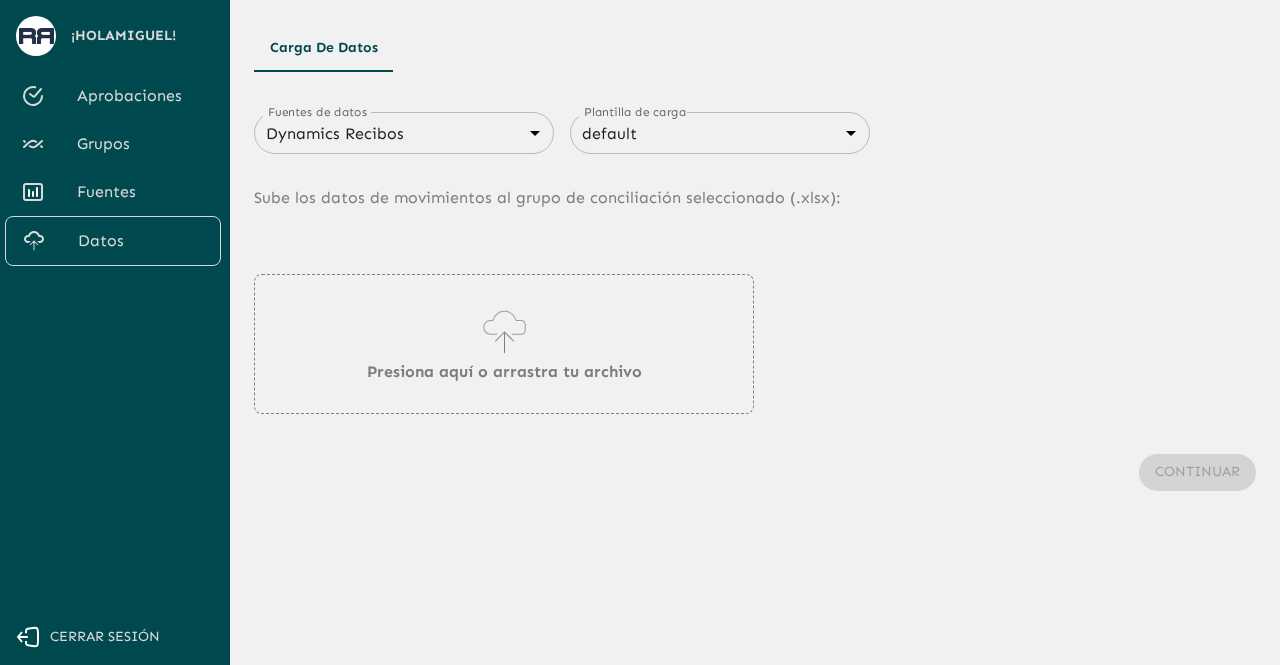 click on "Se están procesando los movimientos. Algunas acciones permanecerán deshabilitadas, por favor espera... ¡Hola  Miguel ! Aprobaciones Grupos Fuentes Datos   Cerrar sesión   Carga de Datos Fuentes de datos Dynamics Recibos 683f283f336112e7999fc7c3 Fuentes de datos Plantilla de carga default 68434fd2750312d599d841be Fuentes de datos Sube los datos de movimientos al grupo de conciliación seleccionado (. xlsx ): Presiona aquí o arrastra tu archivo   Continuar" at bounding box center (640, 332) 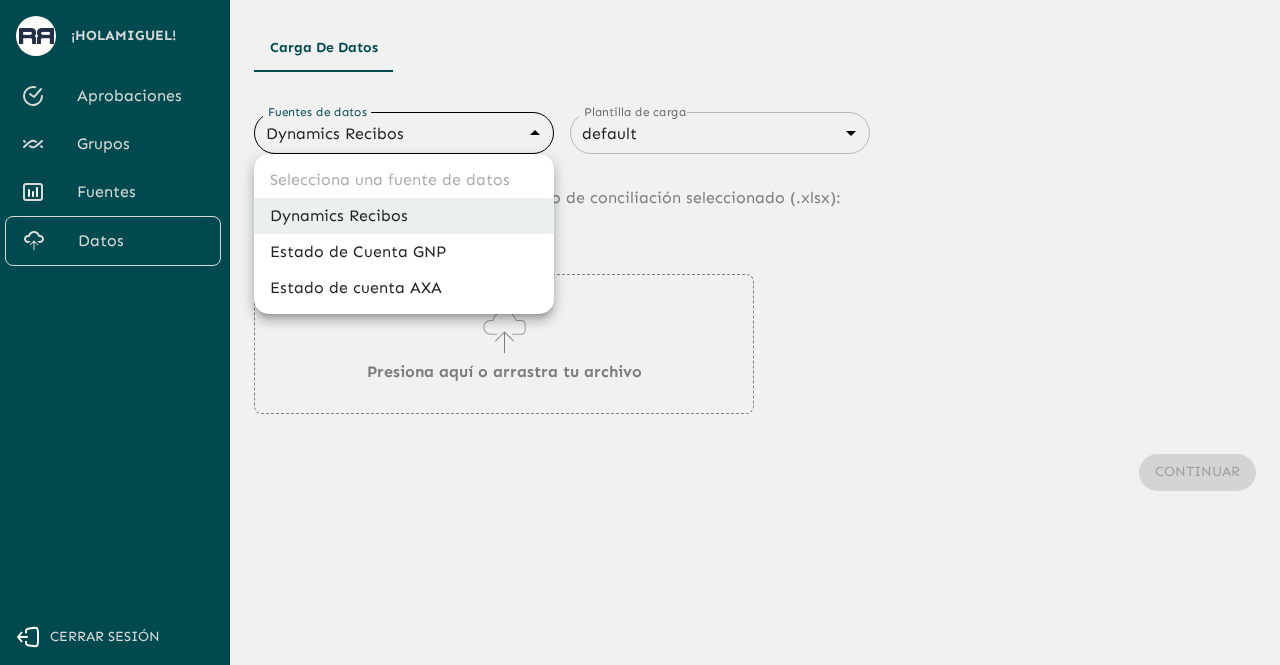 click on "Estado de Cuenta GNP" at bounding box center (404, 252) 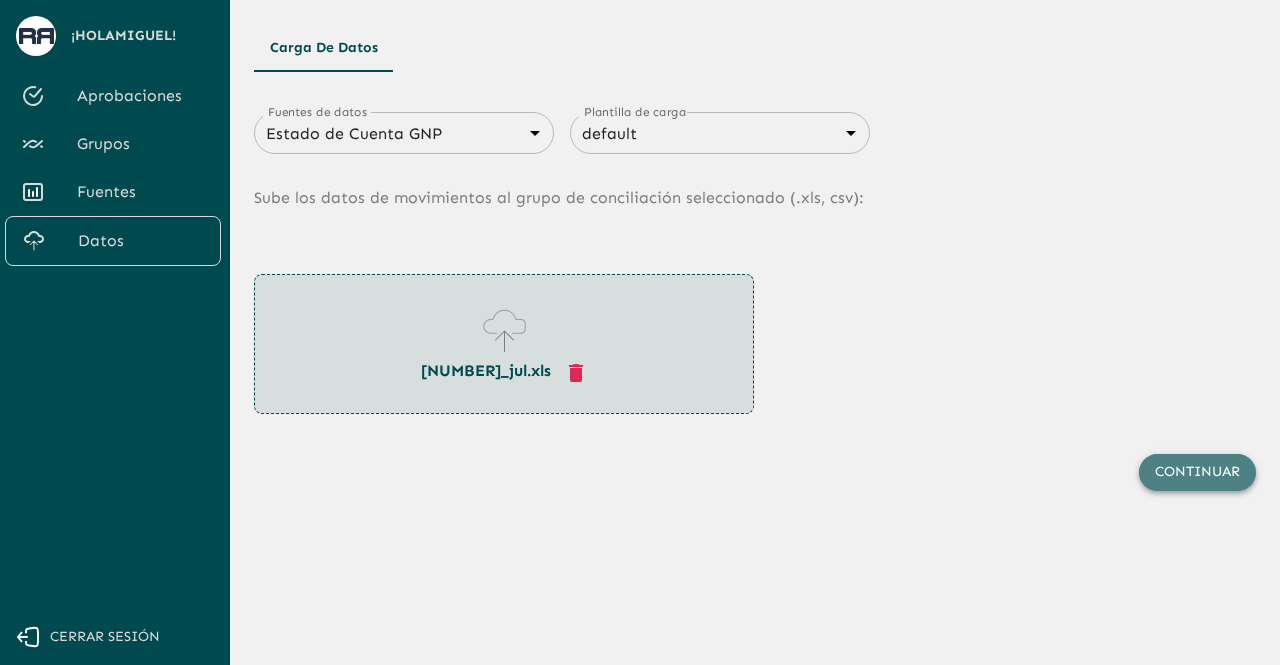 click on "Continuar" at bounding box center [1197, 472] 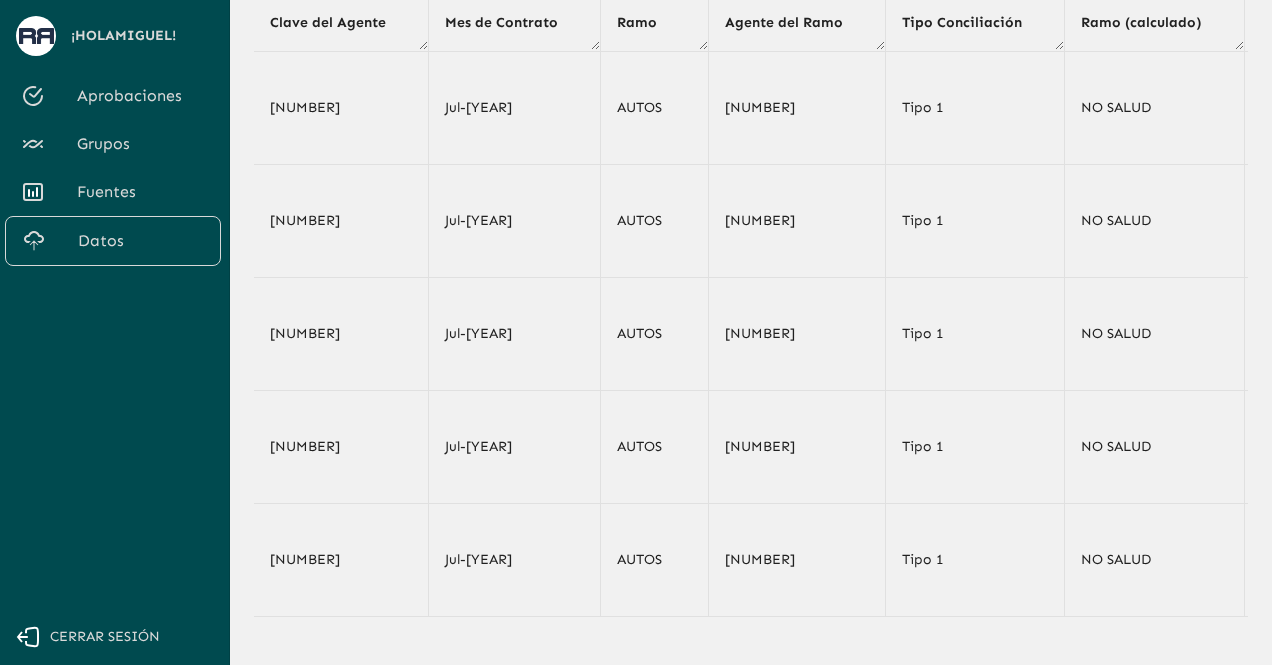 scroll, scrollTop: 260, scrollLeft: 0, axis: vertical 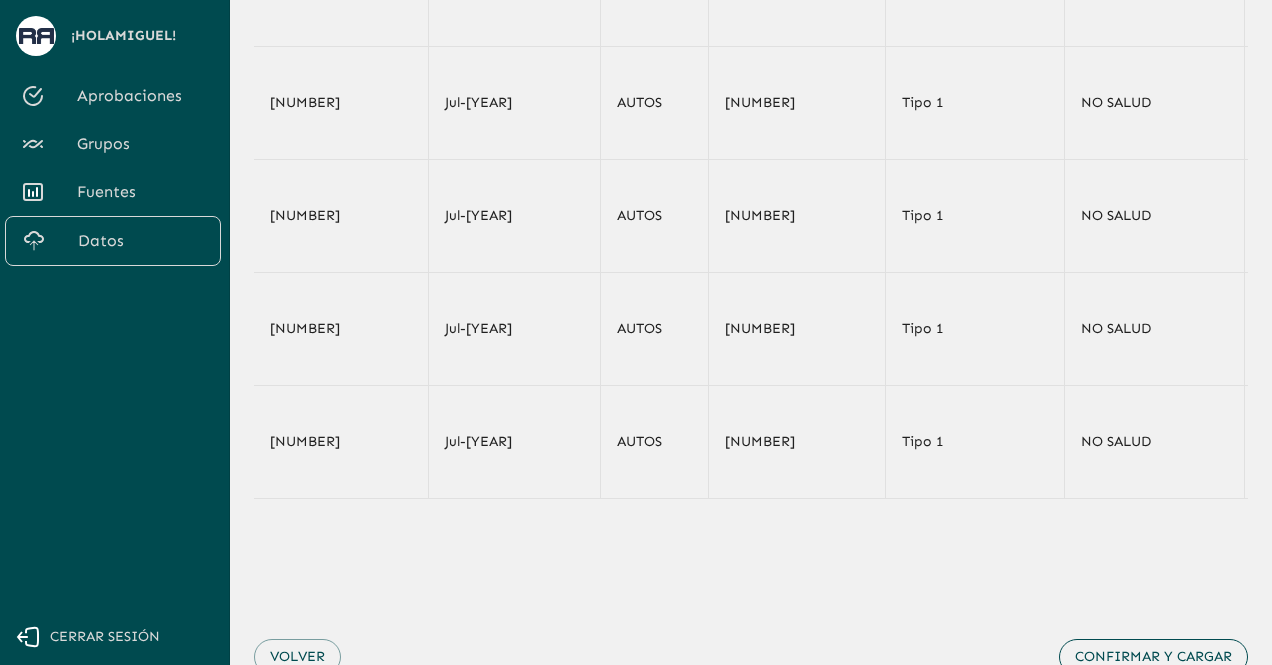 click on "Confirmar y cargar" at bounding box center [1153, 657] 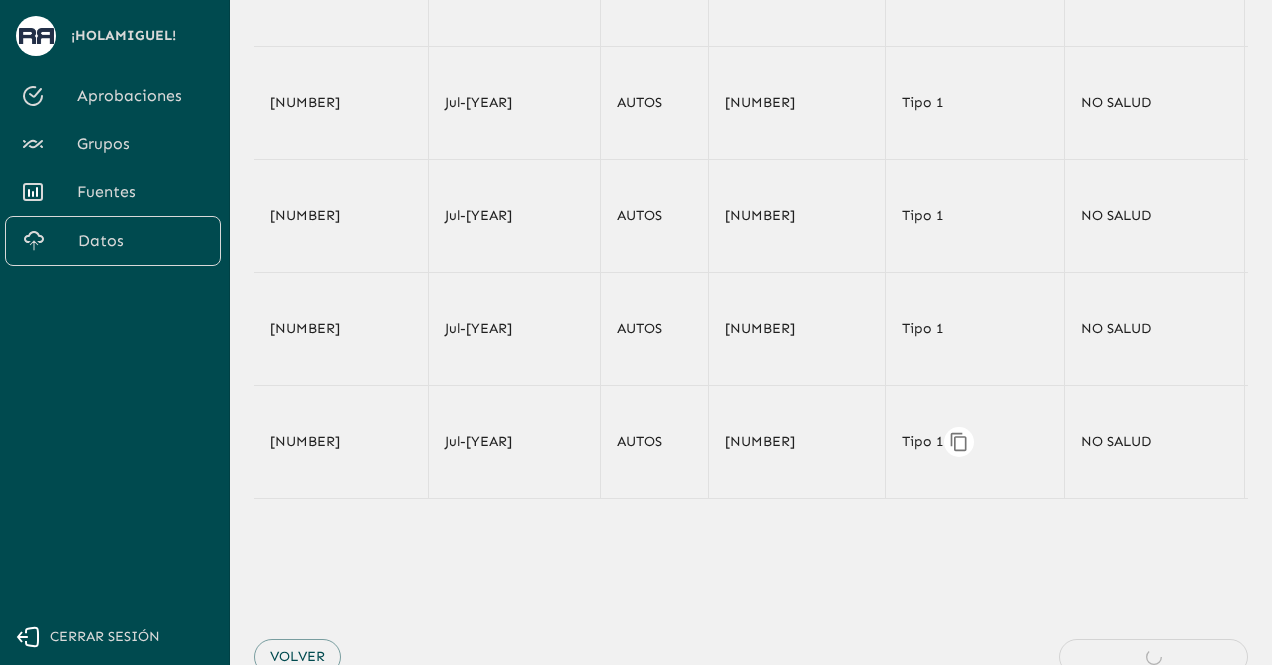 scroll, scrollTop: 0, scrollLeft: 0, axis: both 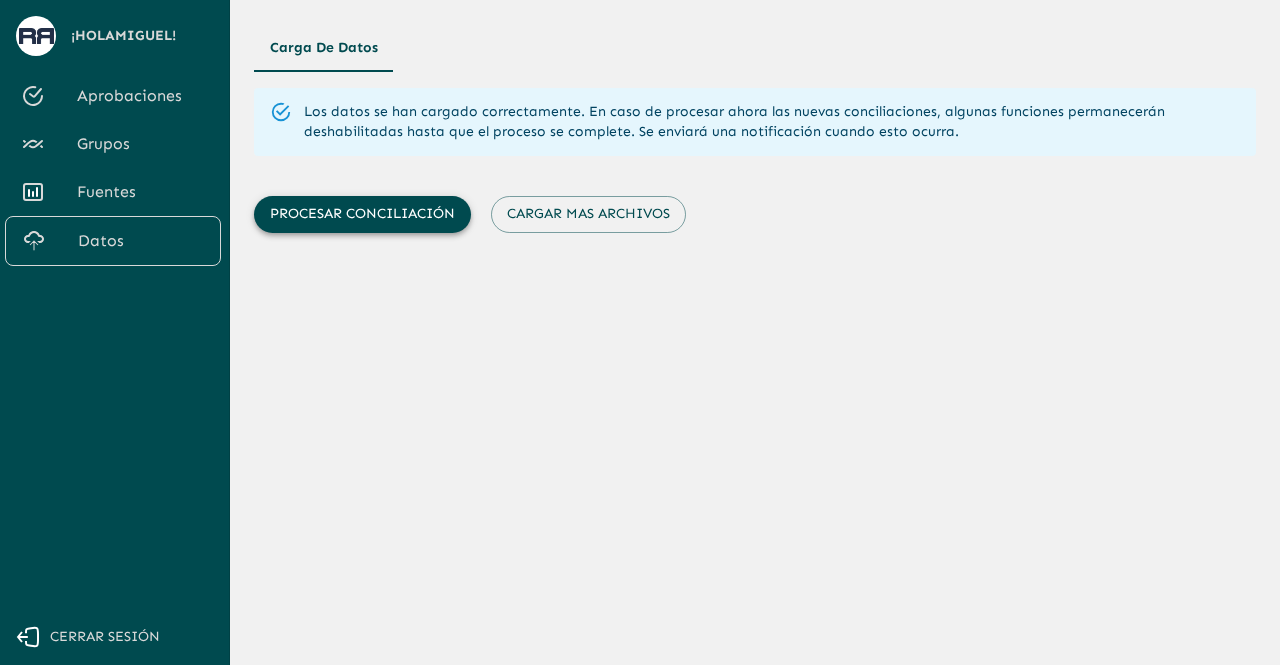 click on "Procesar conciliación" at bounding box center (362, 214) 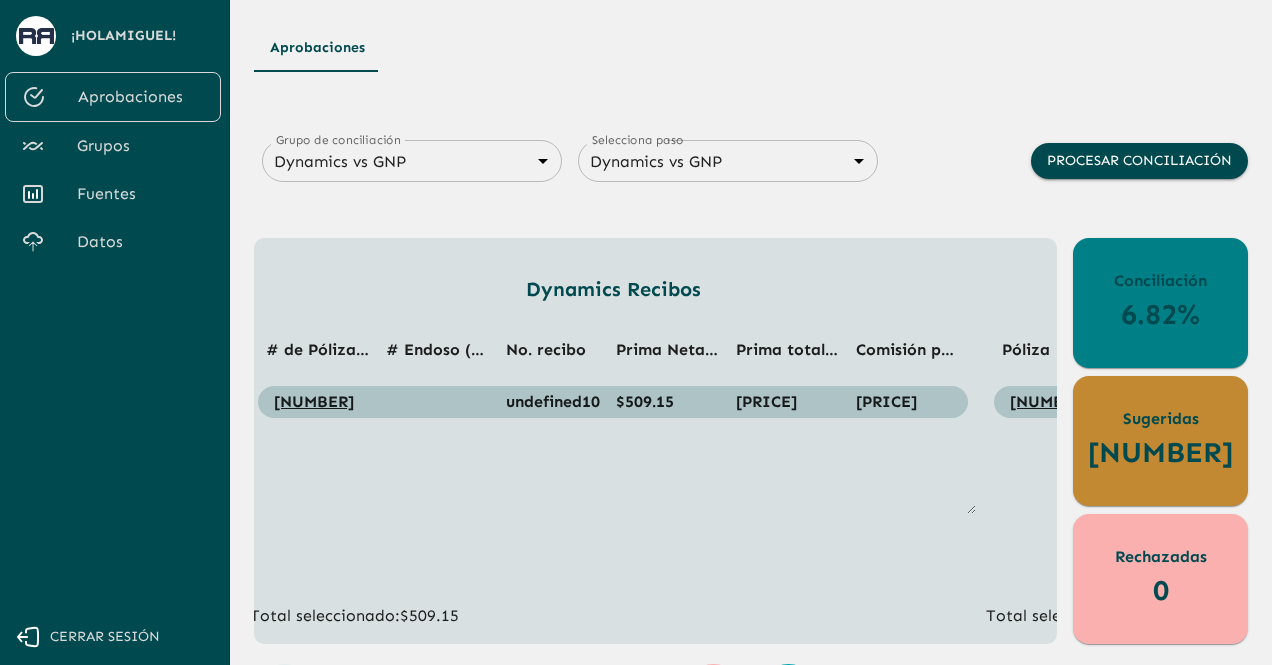 scroll, scrollTop: 0, scrollLeft: 0, axis: both 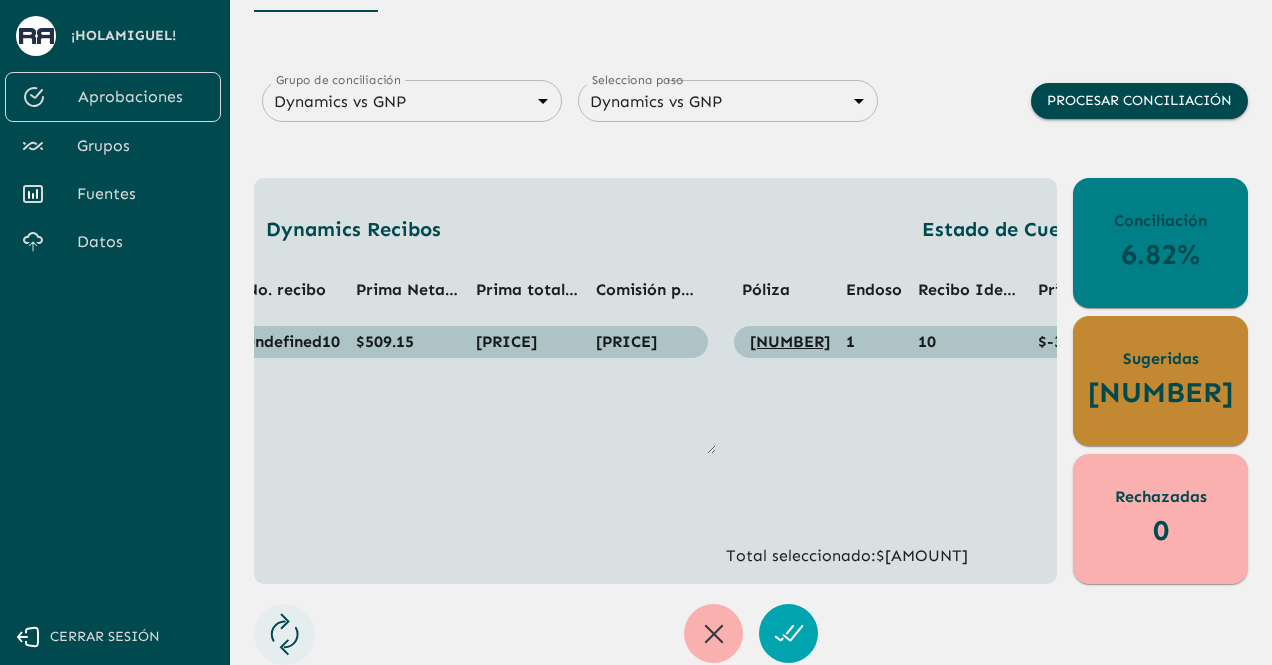 click on "Aprobaciones Grupo de conciliación Dynamics vs GNP 6848843415205559d9cb70b5 Grupo de conciliación Selecciona paso Dynamics vs EdC GNP 68487f30547a47458232f6ec Contraparte Procesar conciliación Dynamics Recibos # de Póliza (Orden de trabajo) (Orden de trabajo) # Endoso (Orden de trabajo) (Orden de trabajo) No. recibo Prima Neta MXN Prima total MXN Comisión prima neta MXN 00000629533761 undefined10 $509.15 $643.77 $0.00 Total seleccionado:  $509.15 Estado de Cuenta GNP Póliza Endoso Recibo Identificado Prima Neta PMA Total Comisión 629533761 1 10 $-33.95 $-42.91 $-4.07 Total seleccionado:  -$33.95 Conciliación 6.82% Sugeridas 131 Rechazadas 0" at bounding box center (751, 313) 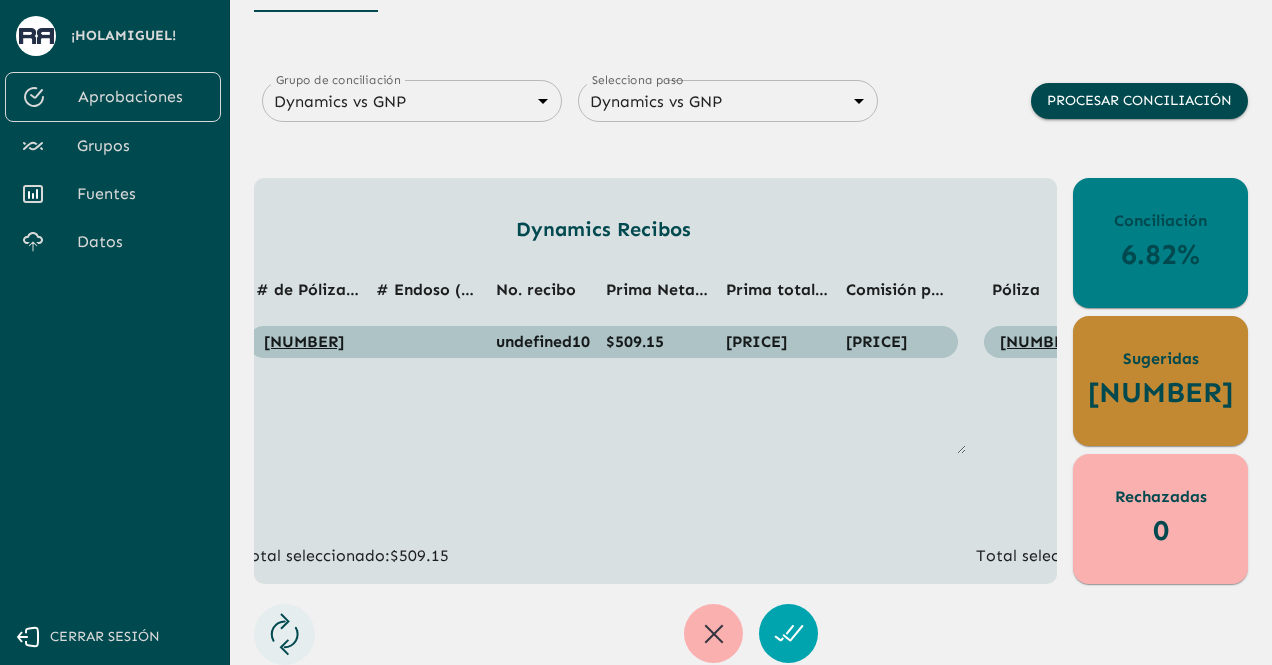 scroll, scrollTop: 0, scrollLeft: 32, axis: horizontal 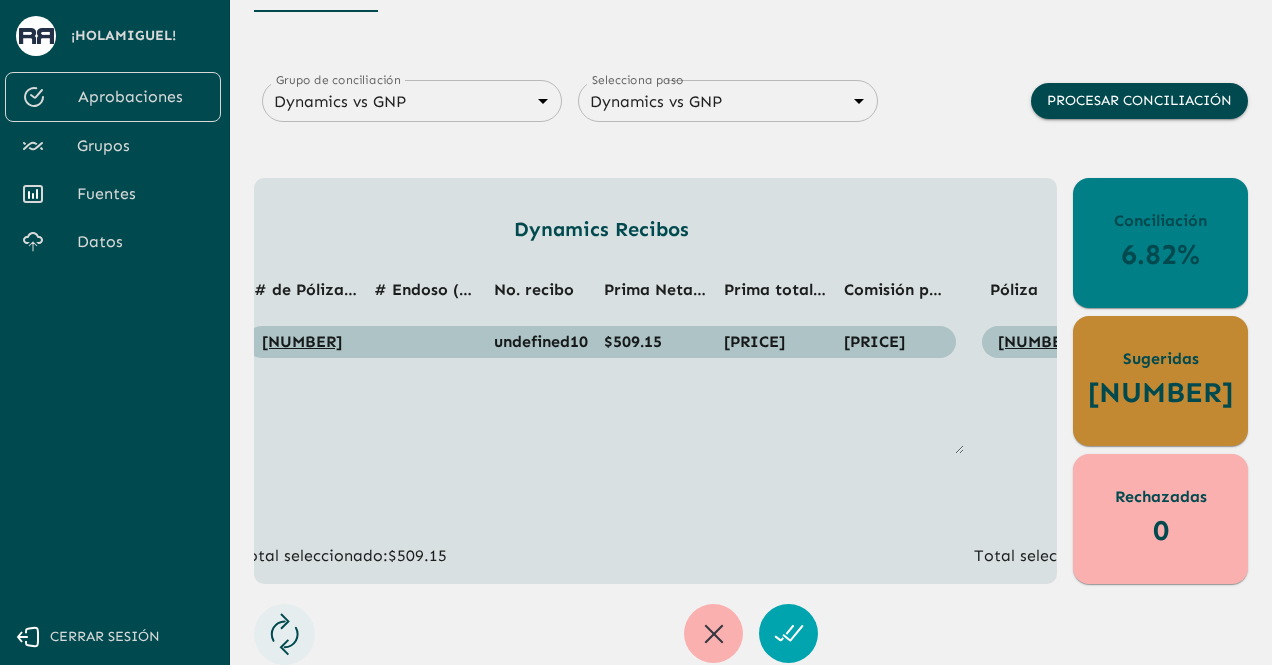 drag, startPoint x: 520, startPoint y: 585, endPoint x: 555, endPoint y: 585, distance: 35 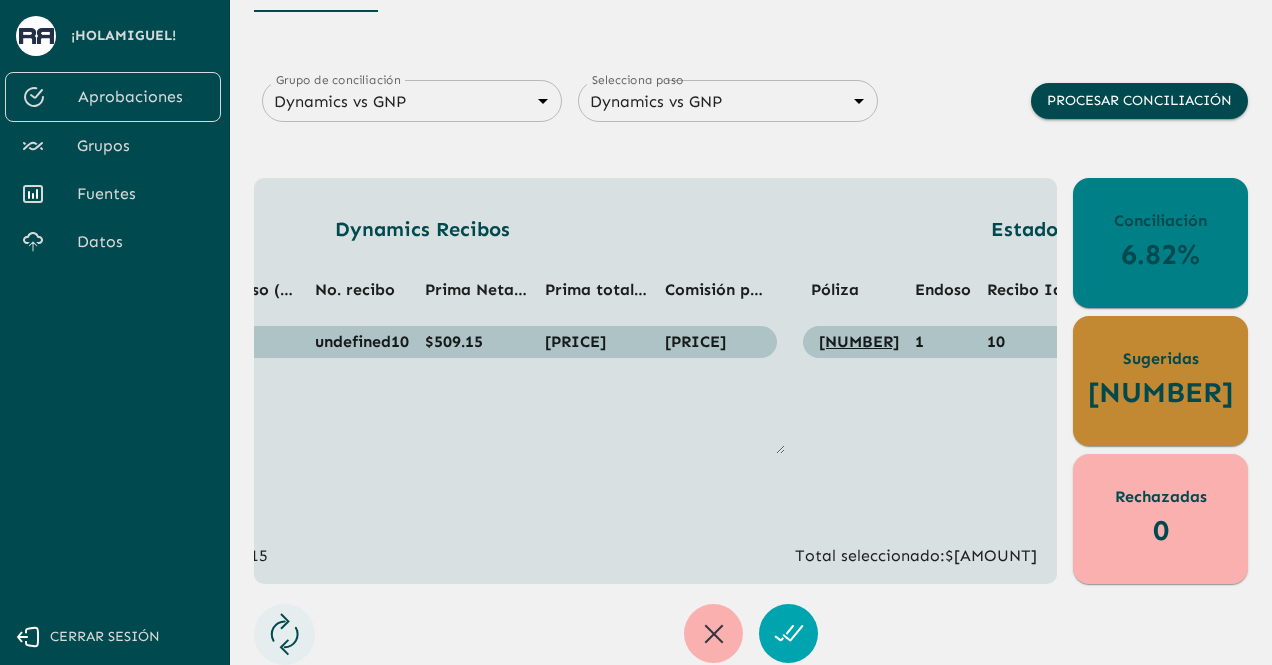 scroll, scrollTop: 0, scrollLeft: 231, axis: horizontal 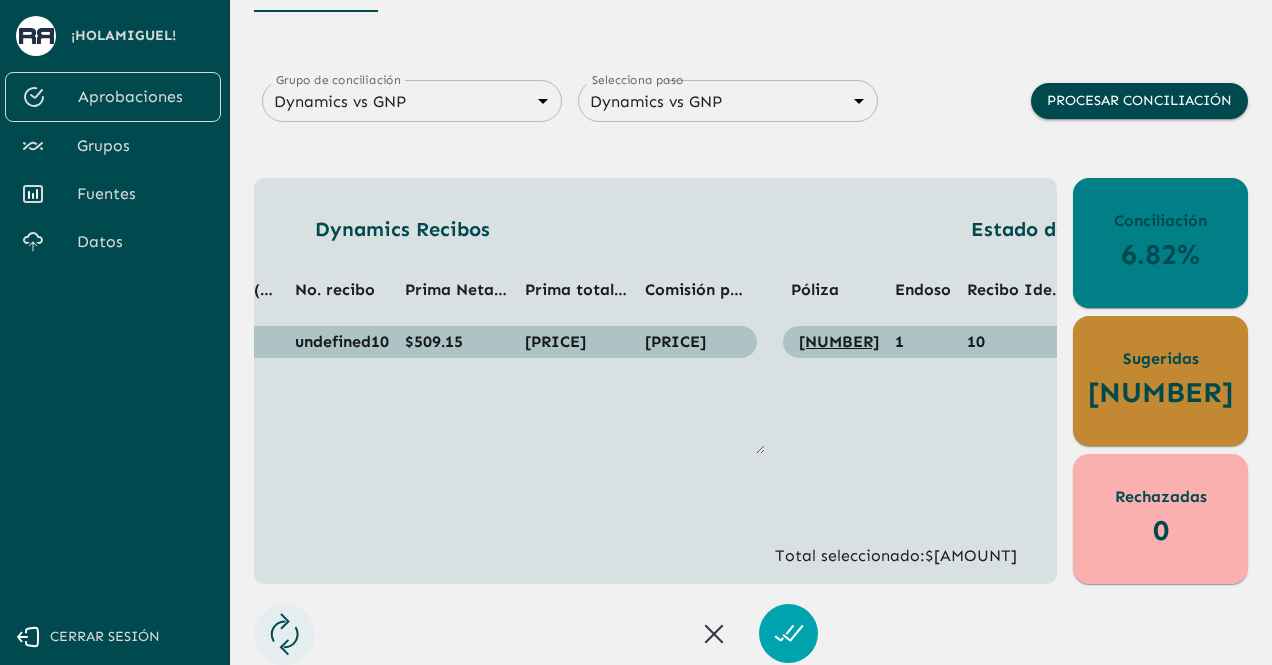 click 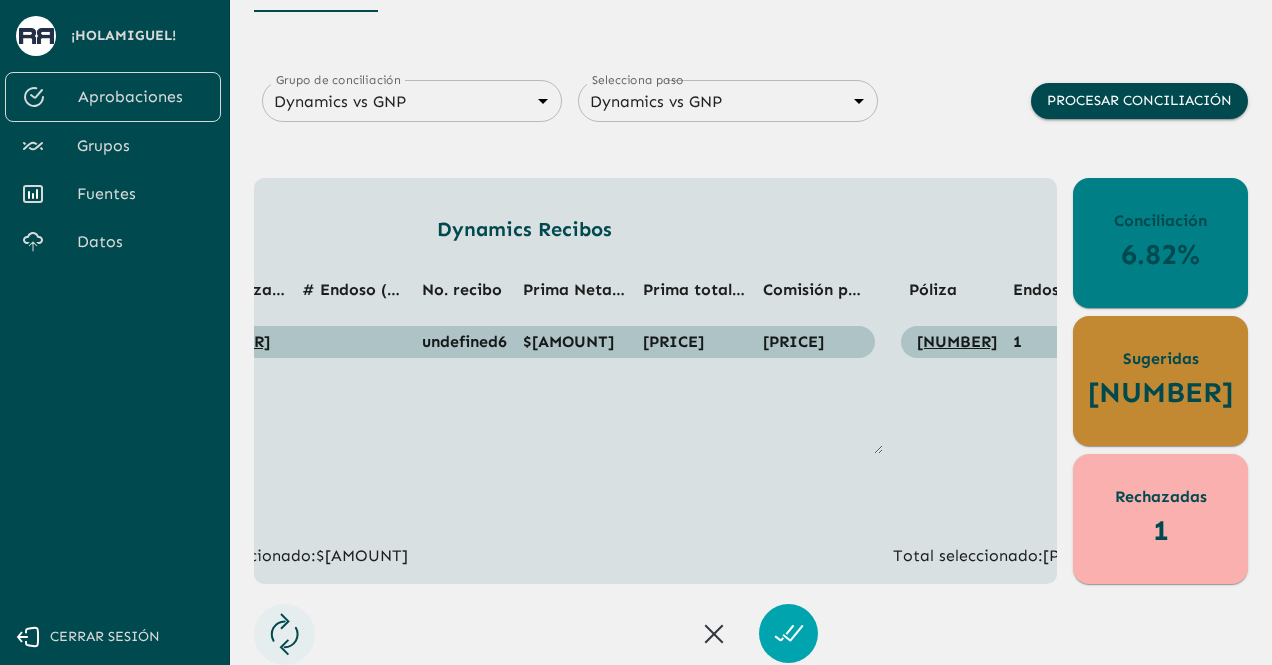 scroll, scrollTop: 0, scrollLeft: 117, axis: horizontal 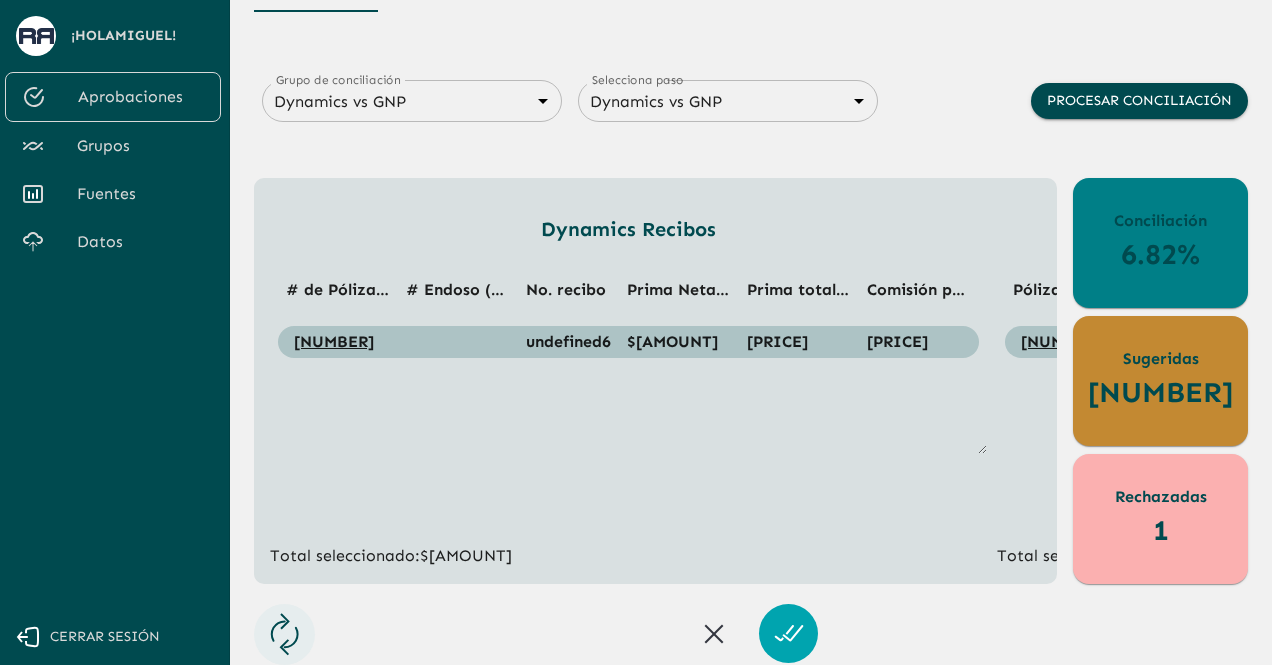 click on "Grupos" at bounding box center [141, 146] 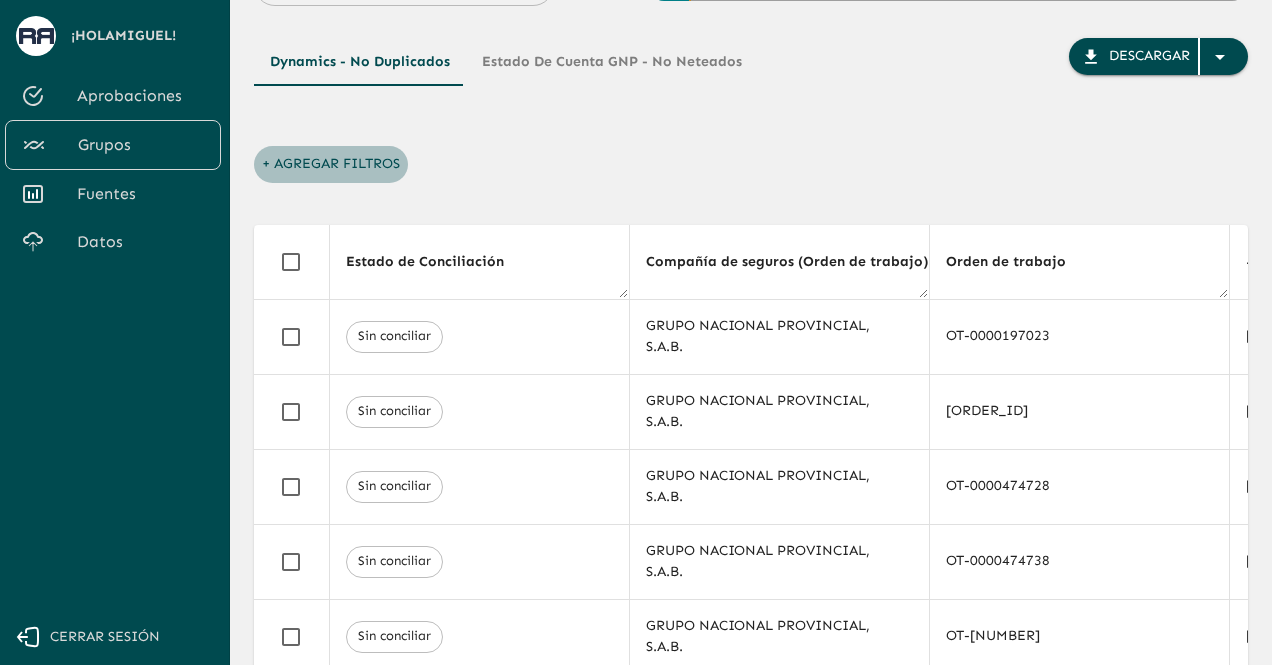 click on "+ Agregar Filtros" at bounding box center [331, 164] 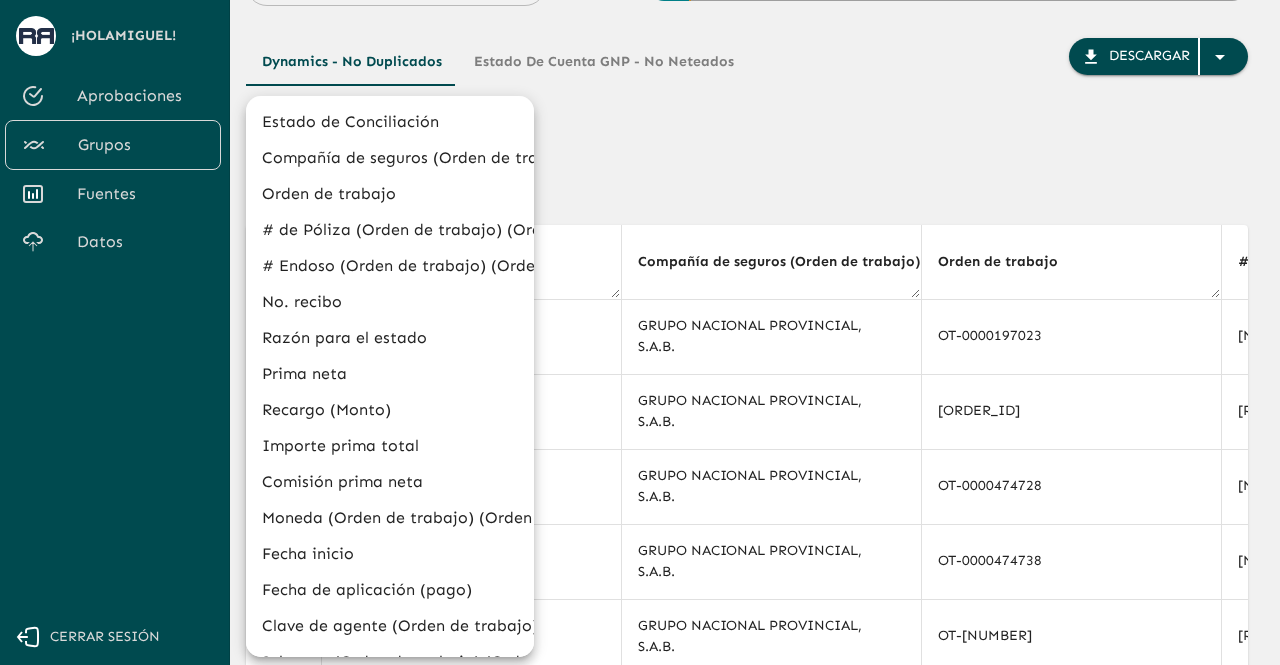 click on "Estado de Conciliación" at bounding box center [390, 122] 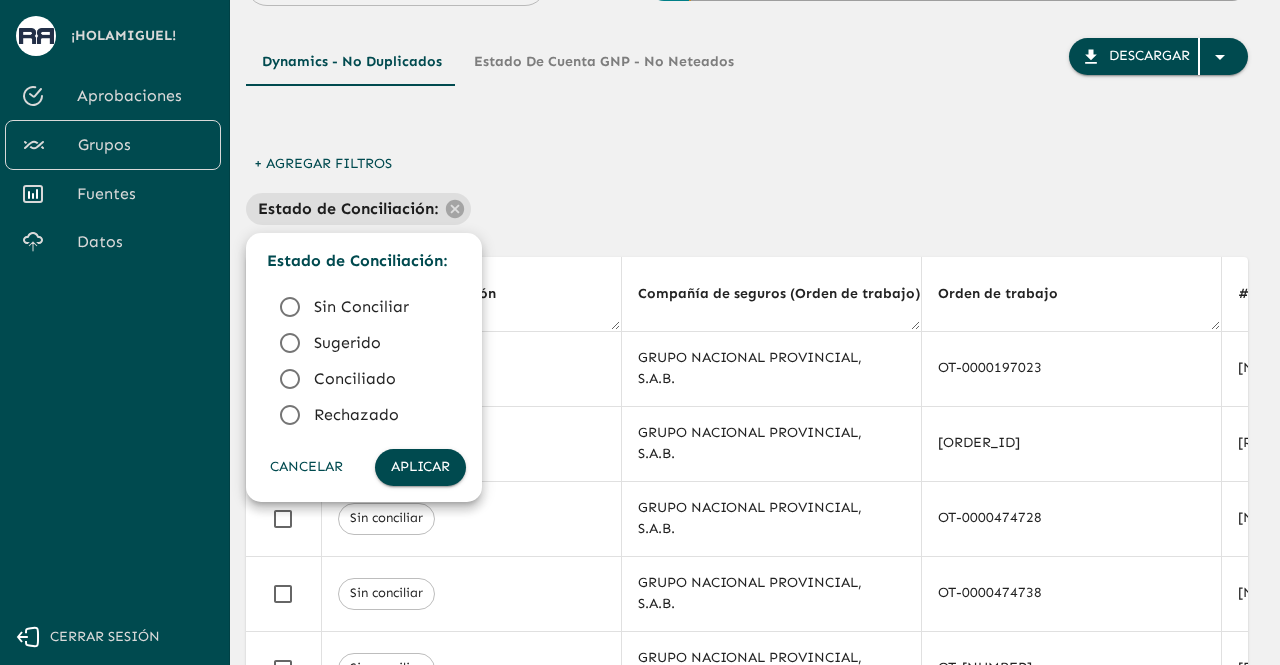 click 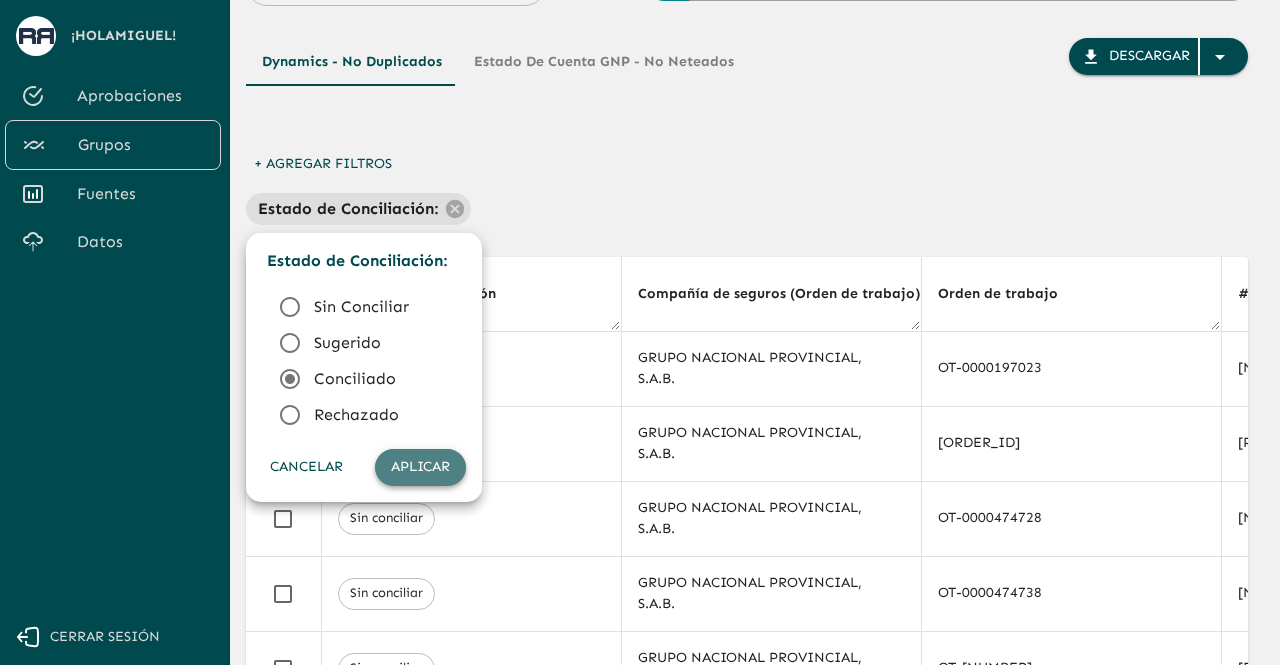 click on "Aplicar" at bounding box center [420, 467] 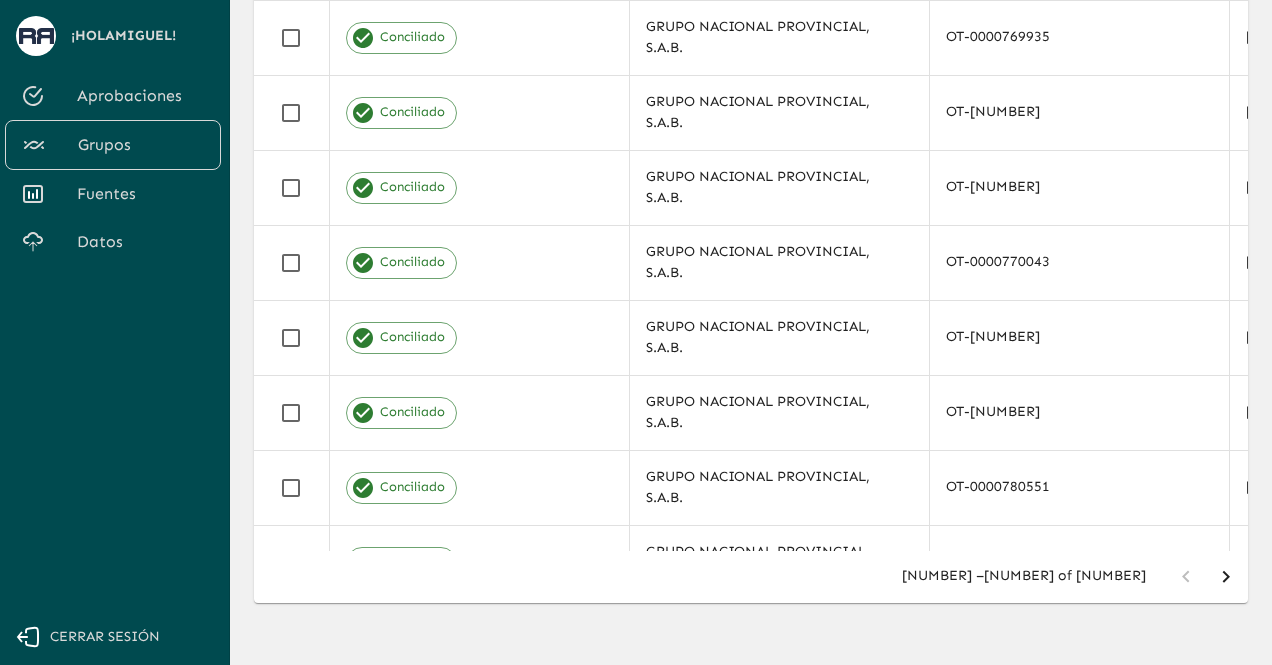 scroll, scrollTop: 466, scrollLeft: 0, axis: vertical 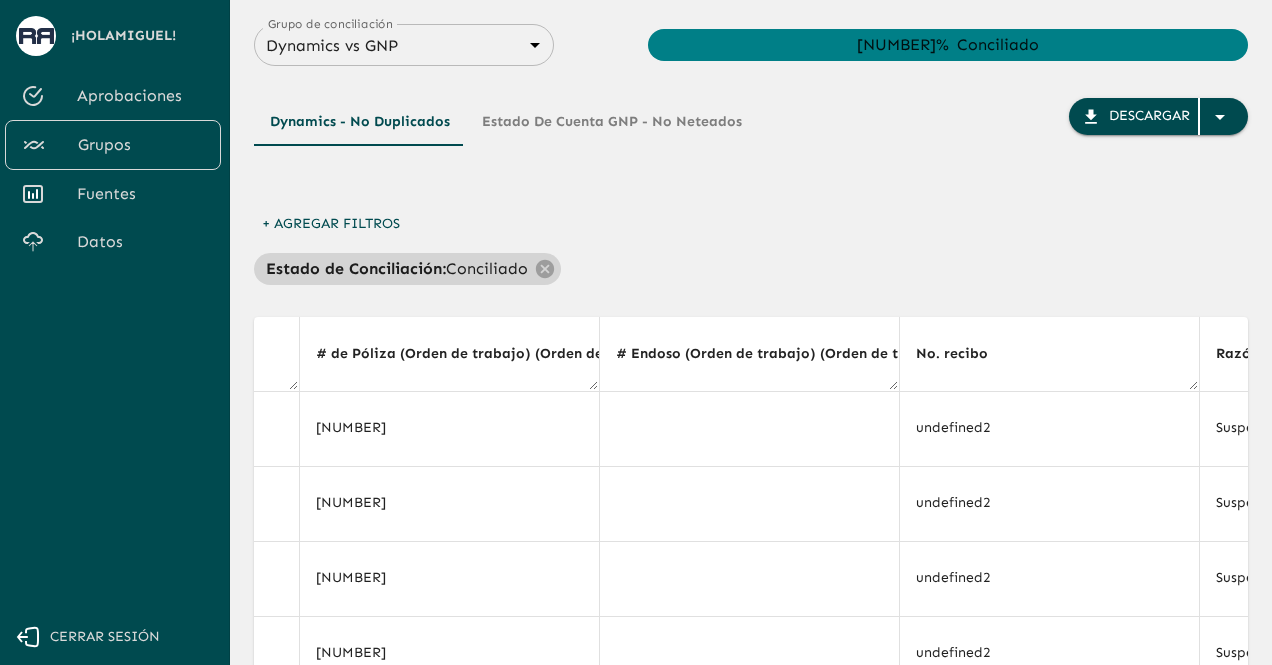 click on "Estado de Conciliación :" at bounding box center (356, 269) 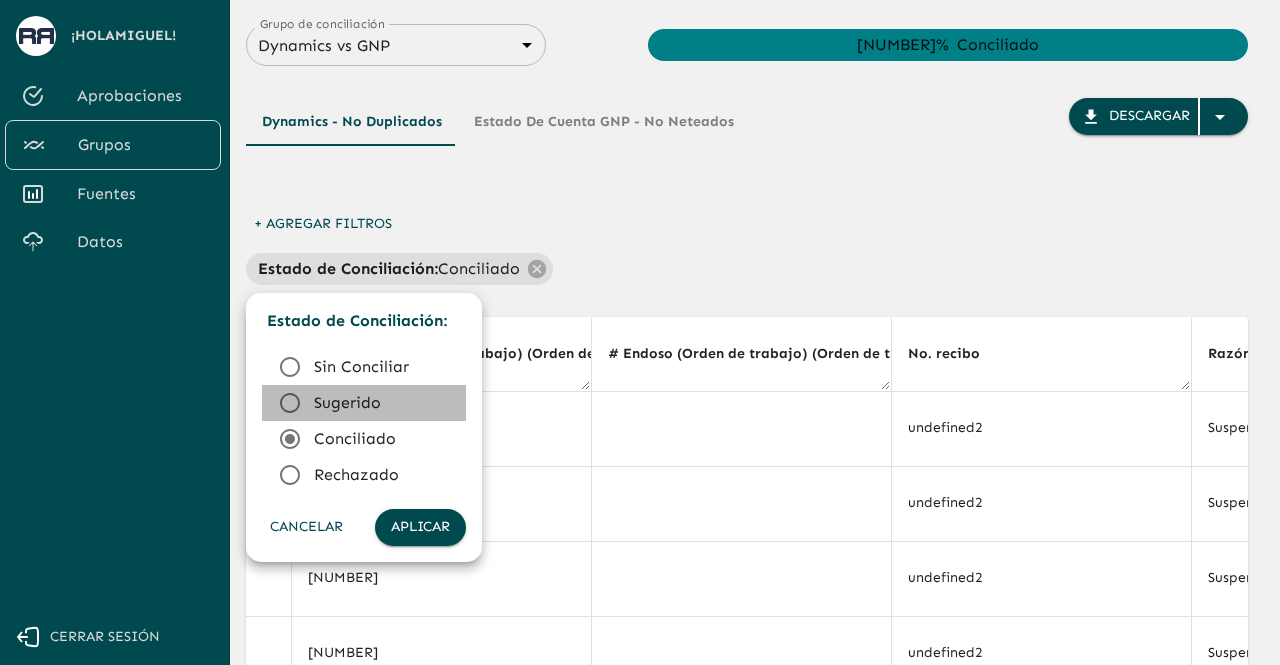 click 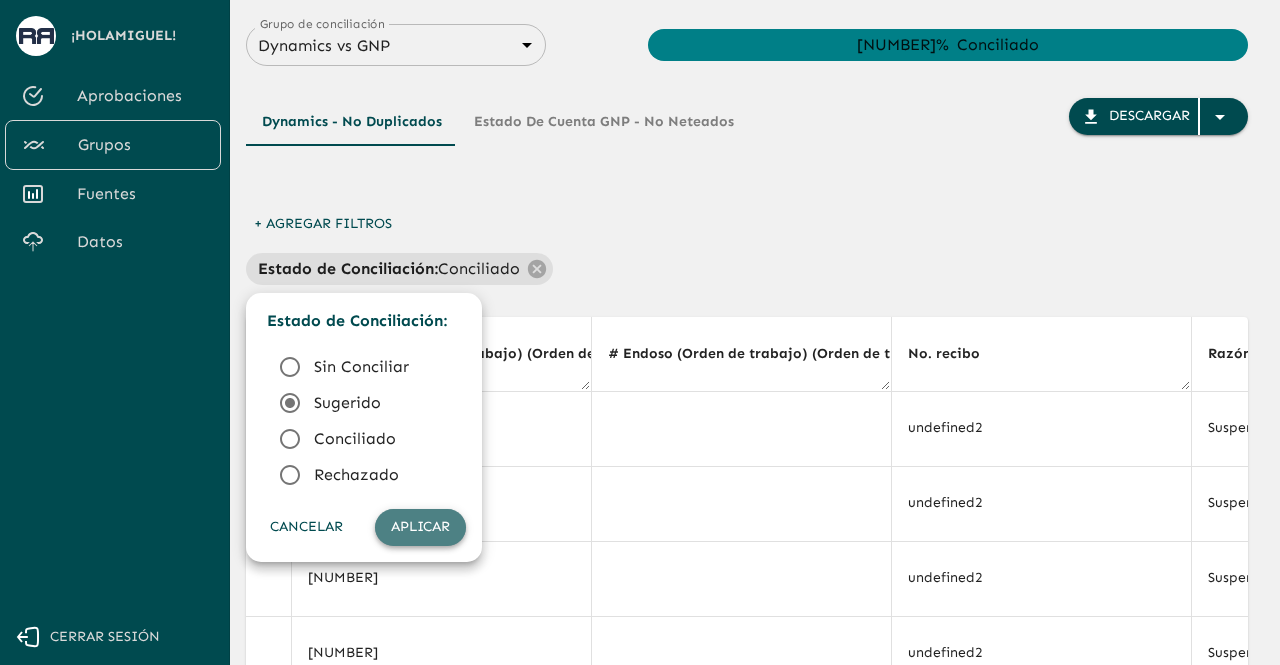 click on "Aplicar" at bounding box center [420, 527] 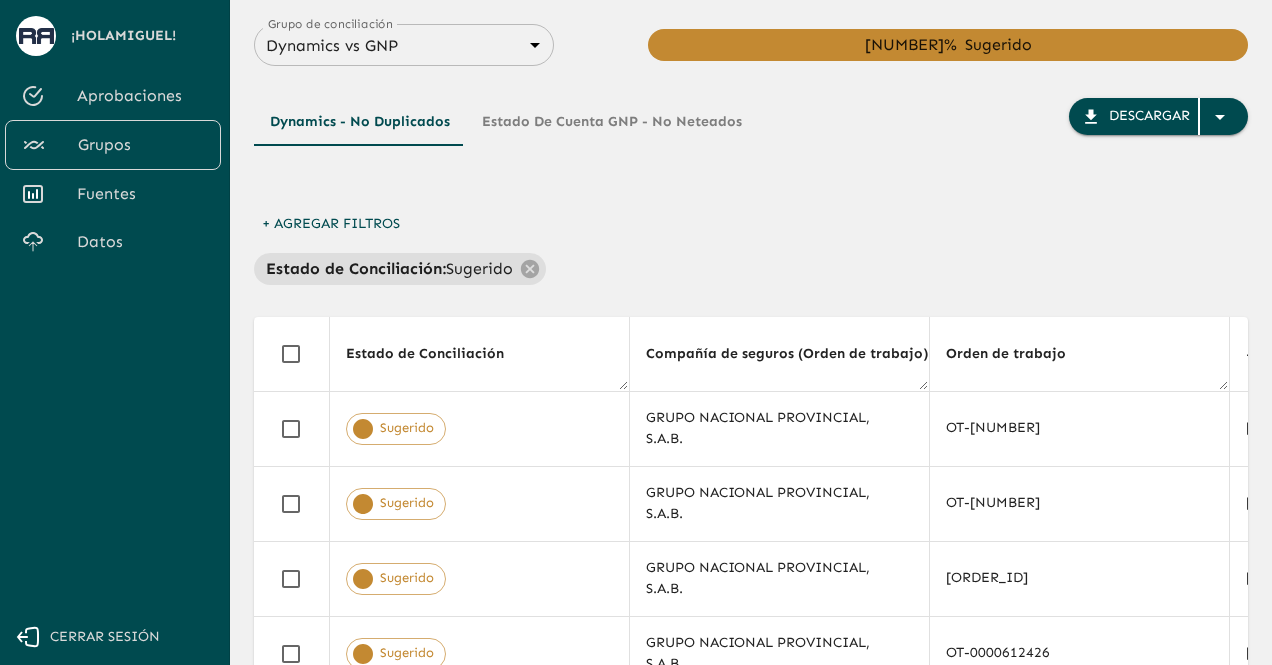 scroll, scrollTop: 0, scrollLeft: 930, axis: horizontal 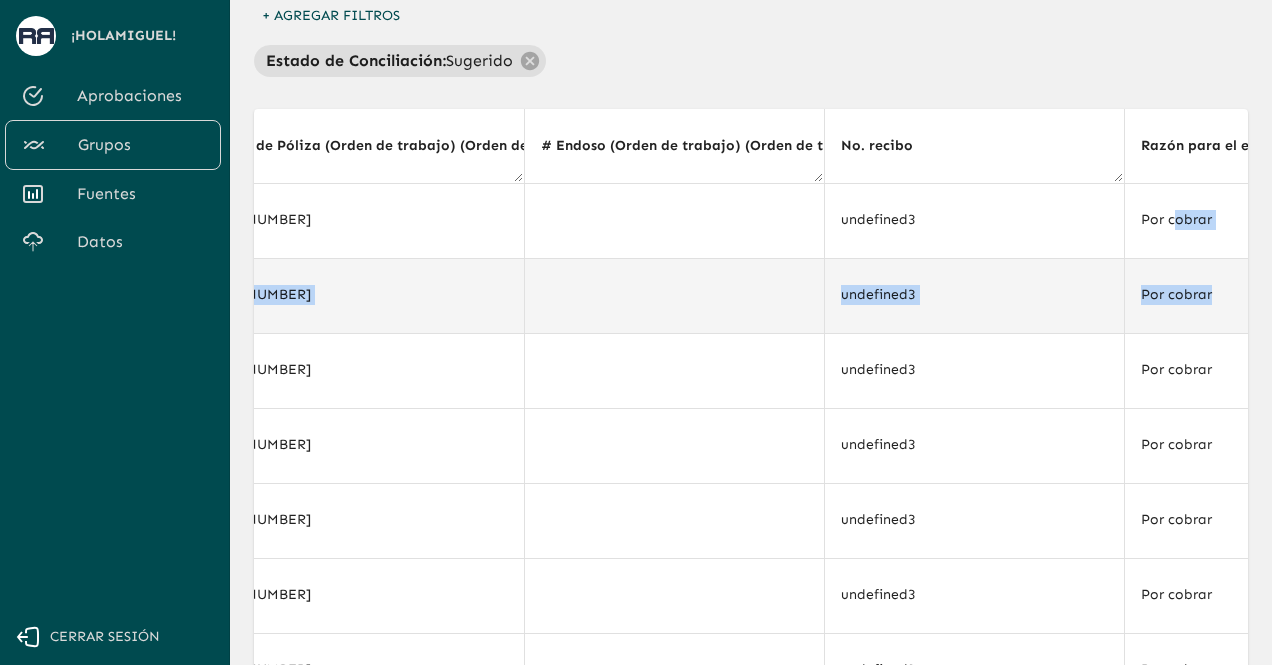 drag, startPoint x: 1238, startPoint y: 242, endPoint x: 1222, endPoint y: 319, distance: 78.64477 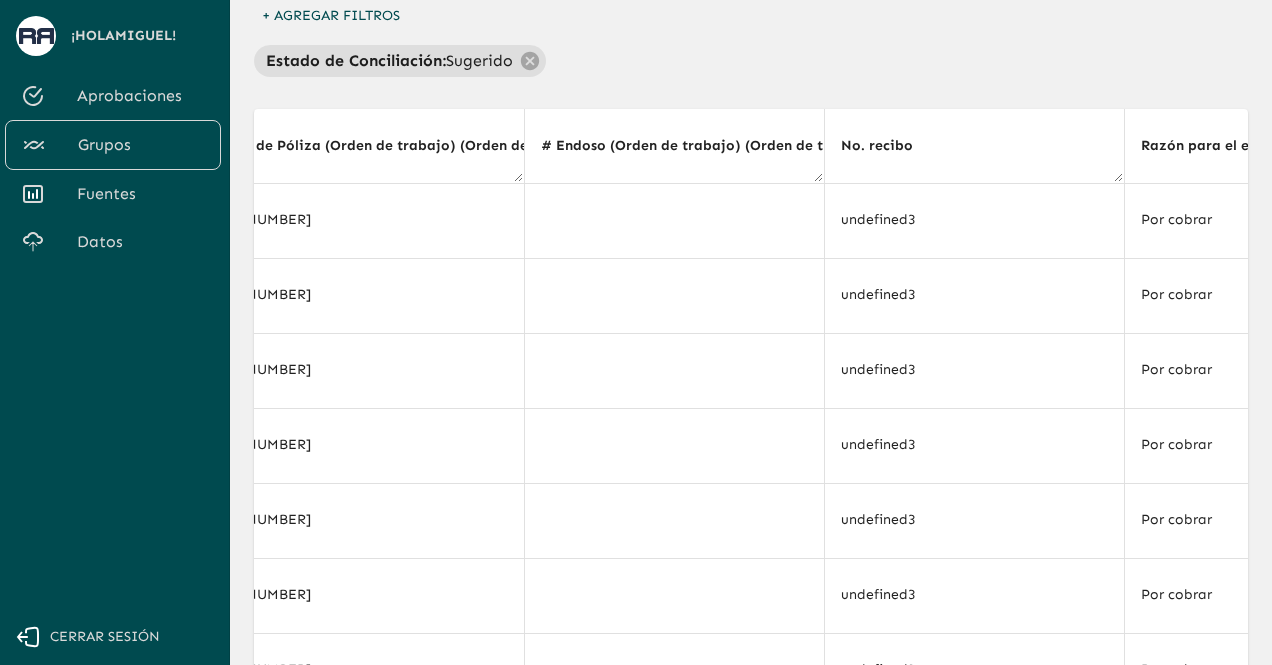 click on "Dynamics - No Duplicados Estado de Cuenta GNP - No Neteados Descargar     + Agregar Filtros Estado de Conciliación :  Sugerido Estado de Conciliación Compañía de seguros (Orden de trabajo) (Orden de trabajo) Orden de trabajo # de Póliza (Orden de trabajo) (Orden de trabajo) # Endoso (Orden de trabajo) (Orden de trabajo) No. recibo Razón para el estado Prima neta Prima Neta MXN Recargo (Monto) Recargo MXN Importe prima total Prima total MXN Comisión prima neta Comisión prima neta MXN Prima Neta + Recargo MXN Moneda (Orden de trabajo) (Orden de trabajo) Fecha inicio Fecha de aplicación (pago) Clave de agente (Orden de trabajo) (Orden de trabajo) Subramo (Orden de trabajo) (Orden de trabajo) Grupo económico (Orden de trabajo) (Orden de trabajo) Tipo de cambio Origen Poliza 1 Poliza Identificada Póliza GNP Endoso Identificado Endoso GNP Tipo de ramo Duplicado Observaciones Mes de Contrato Sugerido GRUPO NACIONAL PROVINCIAL, S.A.B. OT-0000612227 561328956 undefined3 Por cobrar $7.032,89 $7,032.89 $0,00" at bounding box center (751, 403) 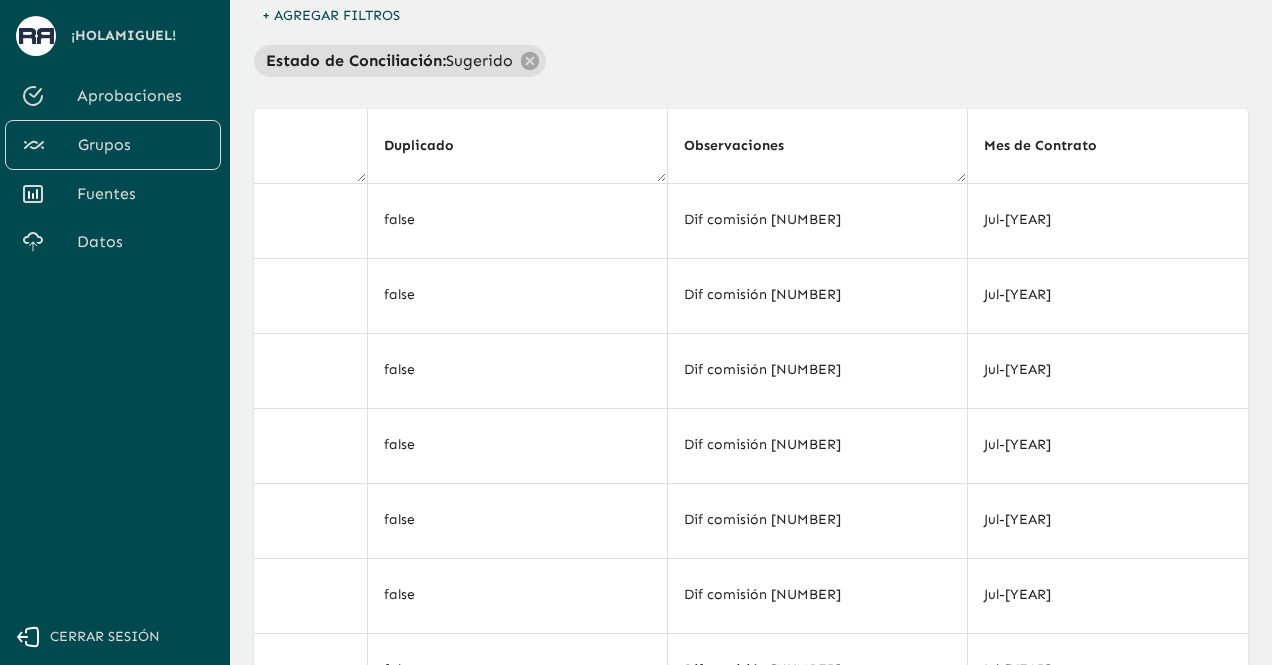 scroll, scrollTop: 0, scrollLeft: 8981, axis: horizontal 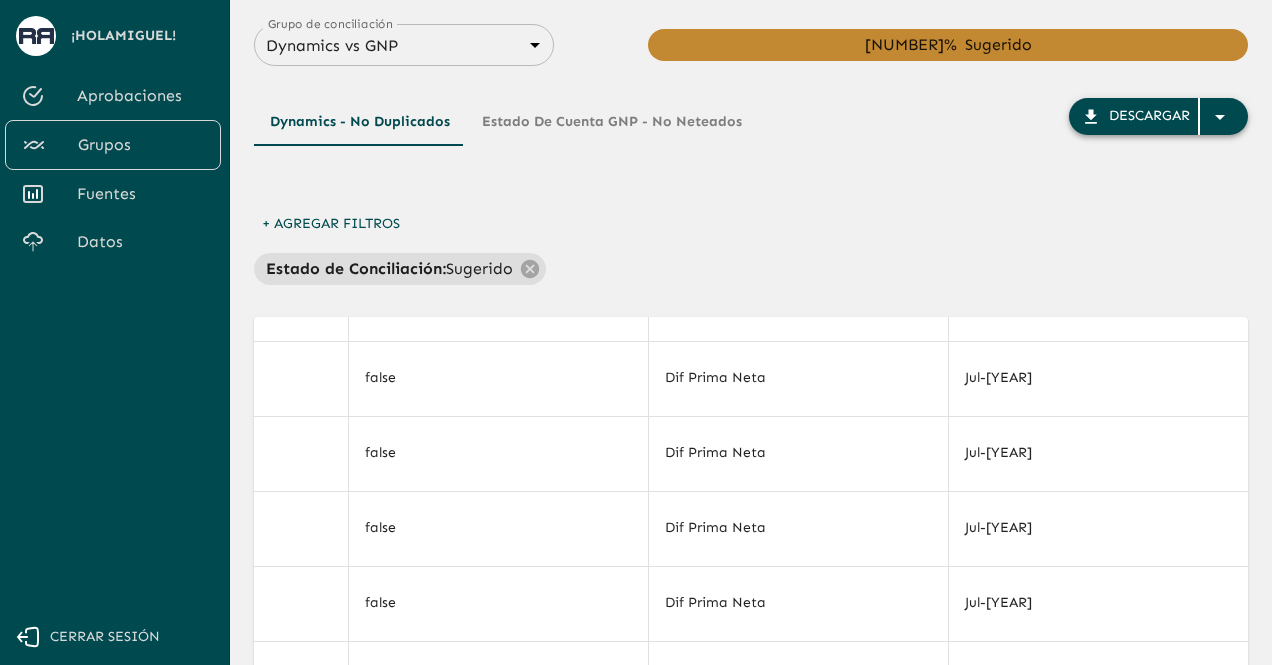 click on "Descargar" at bounding box center (1149, 116) 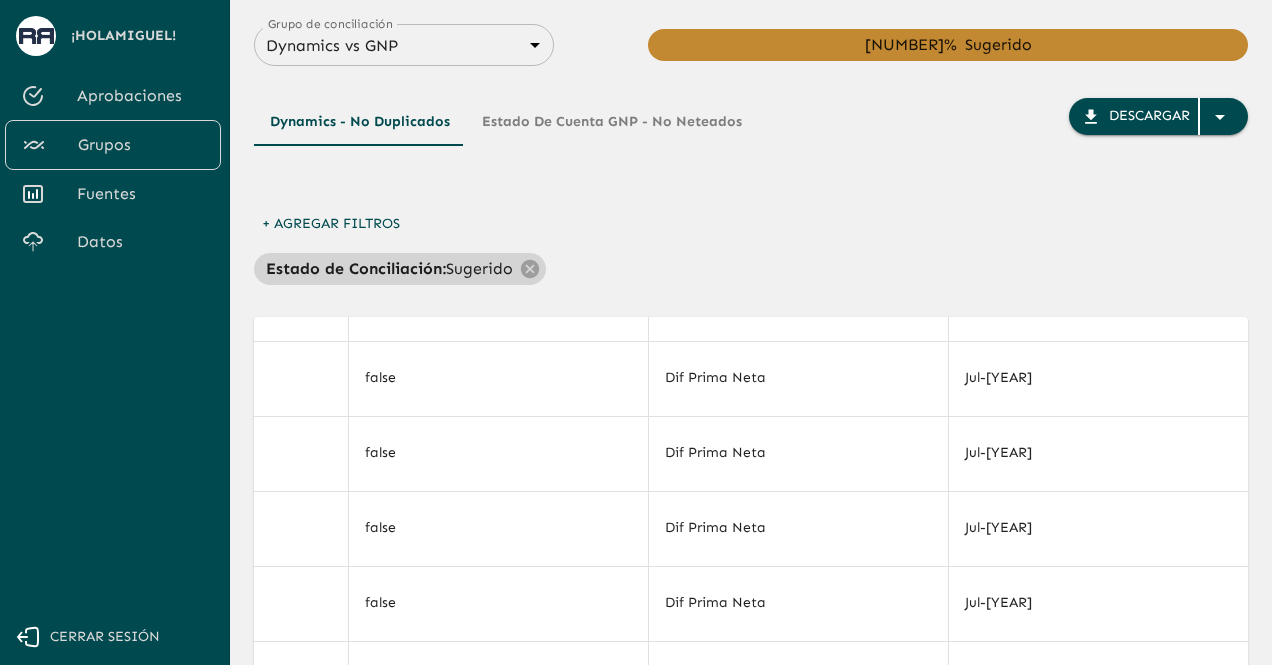 click on "Estado de Conciliación :" at bounding box center (356, 269) 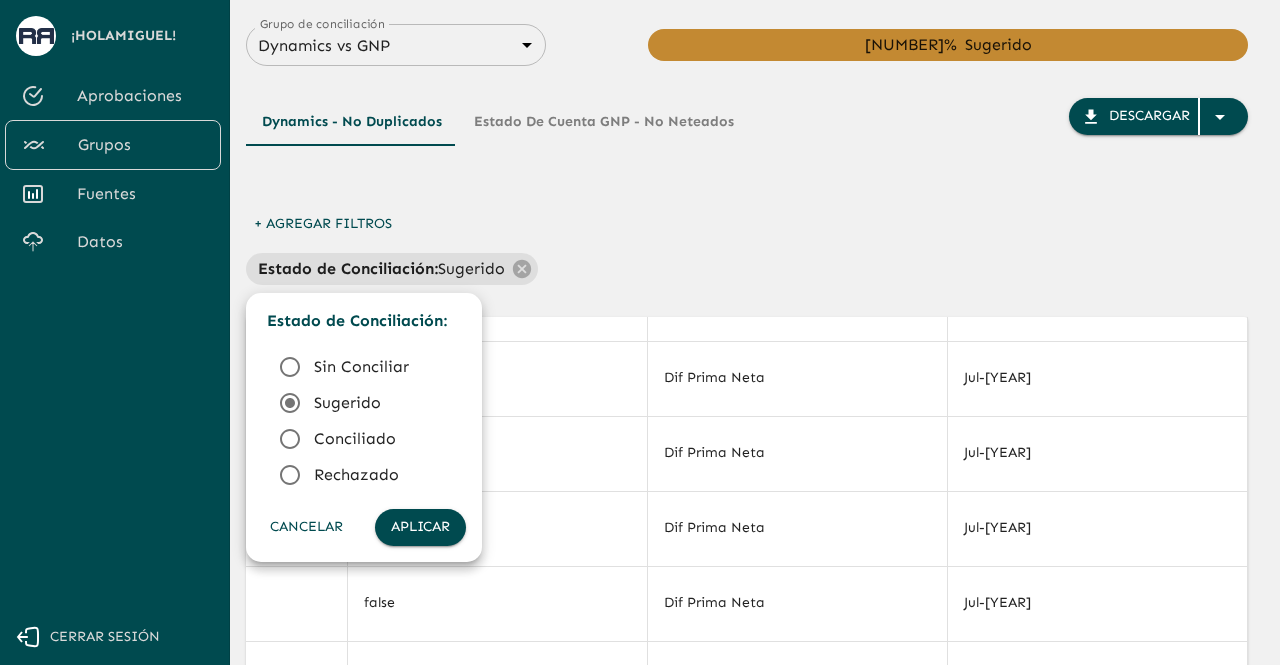click 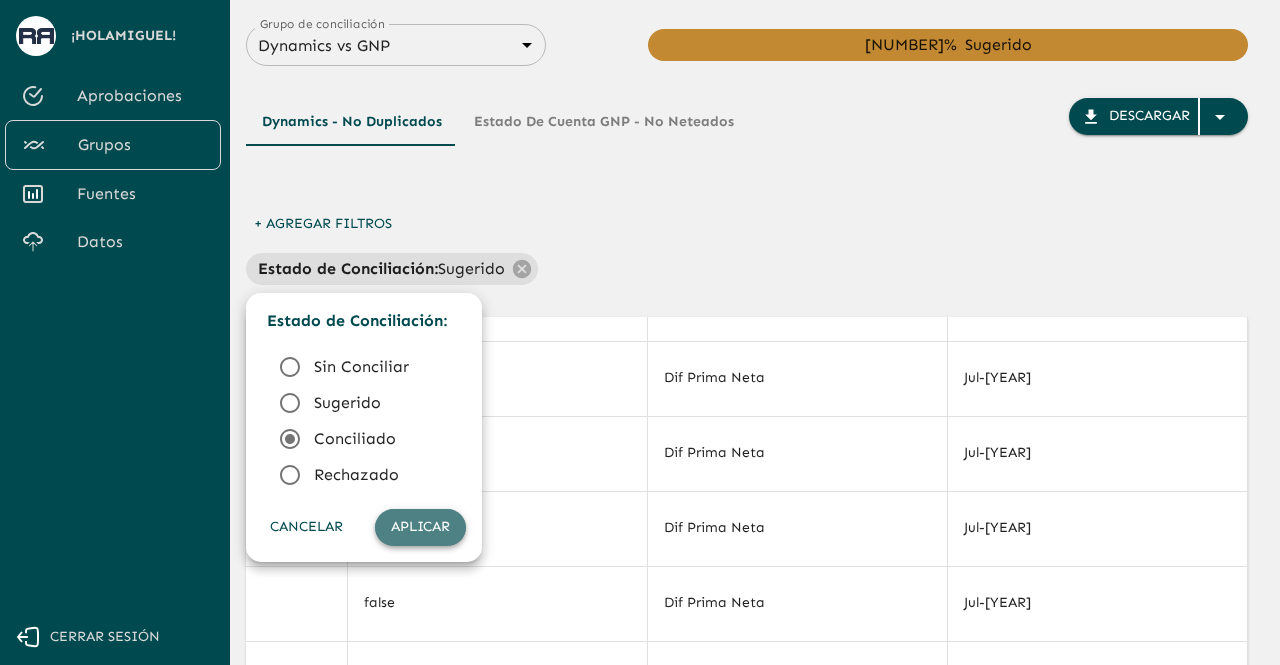 click on "Aplicar" at bounding box center (420, 527) 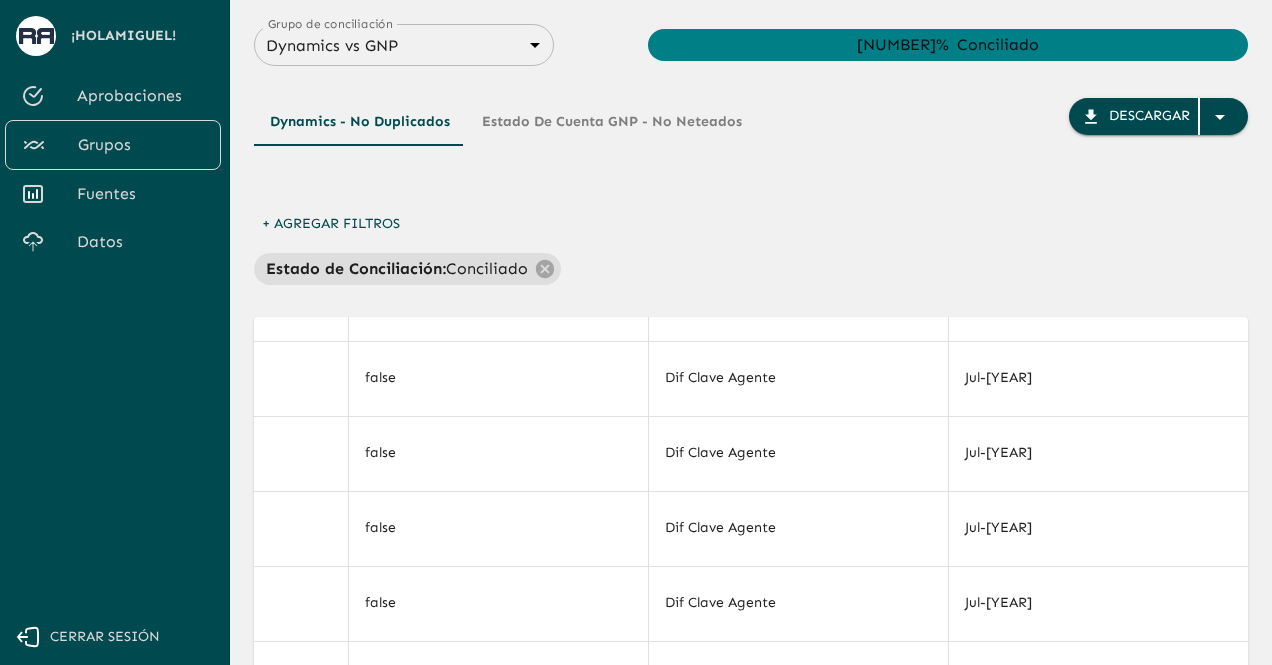 click on "+ Agregar Filtros Estado de Conciliación :  Conciliado" at bounding box center (751, 245) 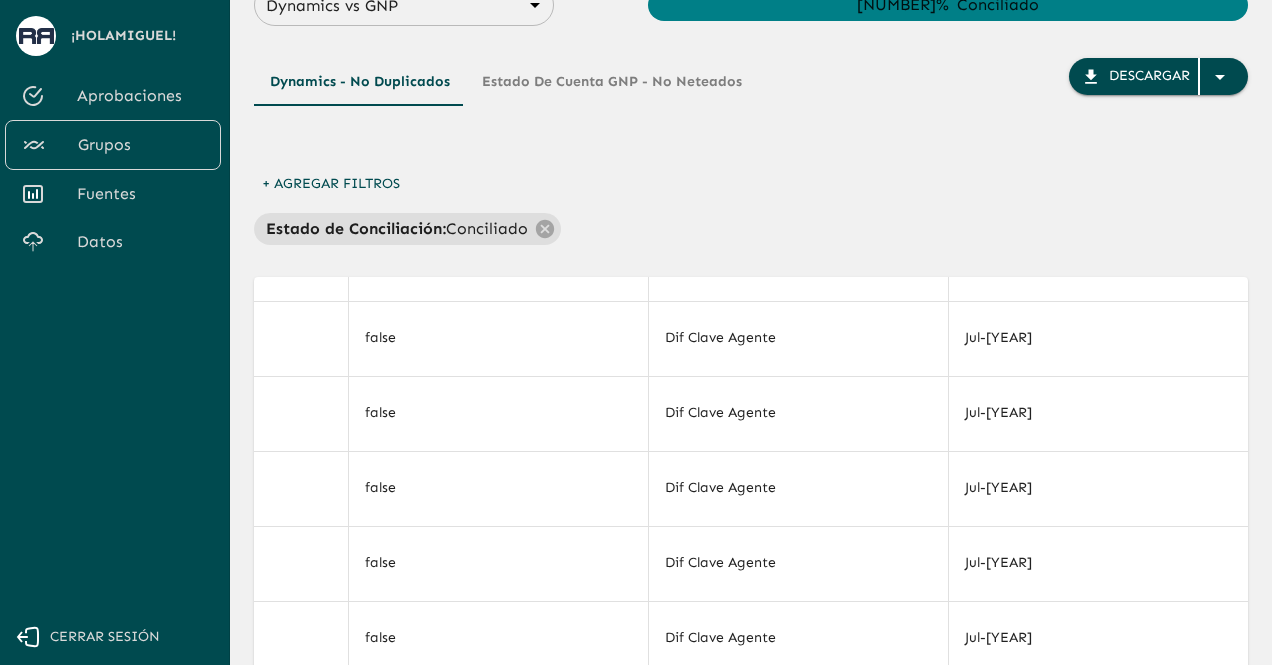 scroll, scrollTop: 0, scrollLeft: 0, axis: both 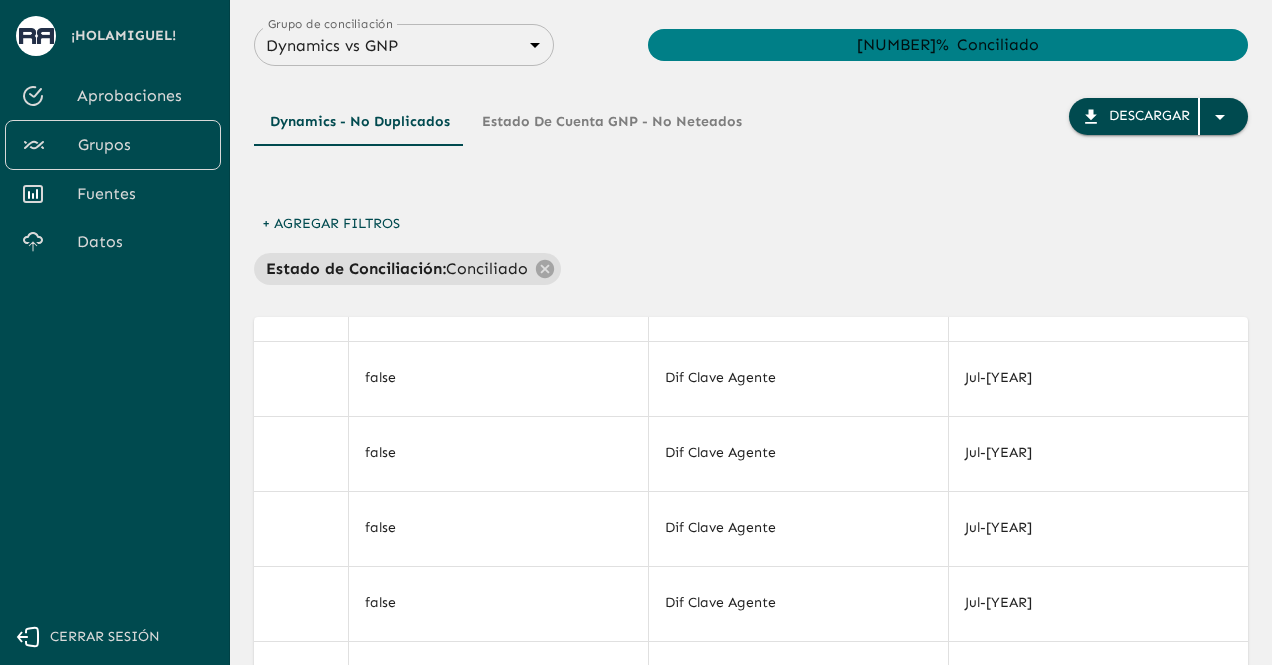 click on "Estado de Conciliación :  Conciliado" at bounding box center (751, 269) 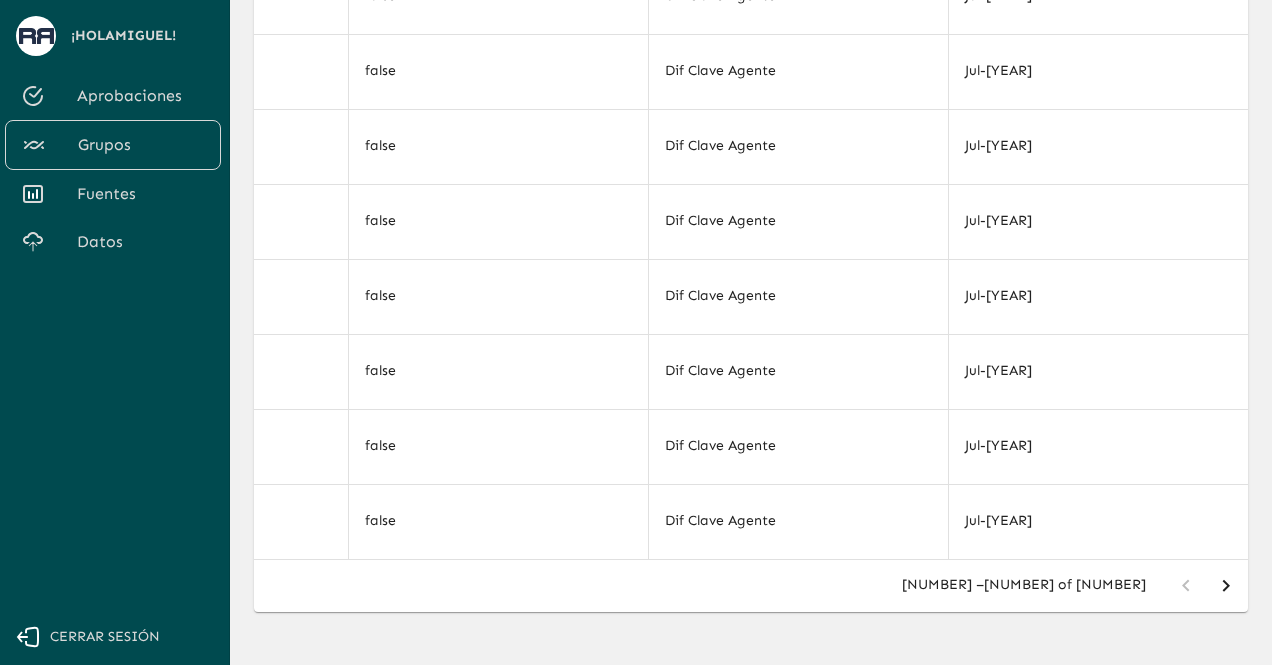 scroll, scrollTop: 489, scrollLeft: 0, axis: vertical 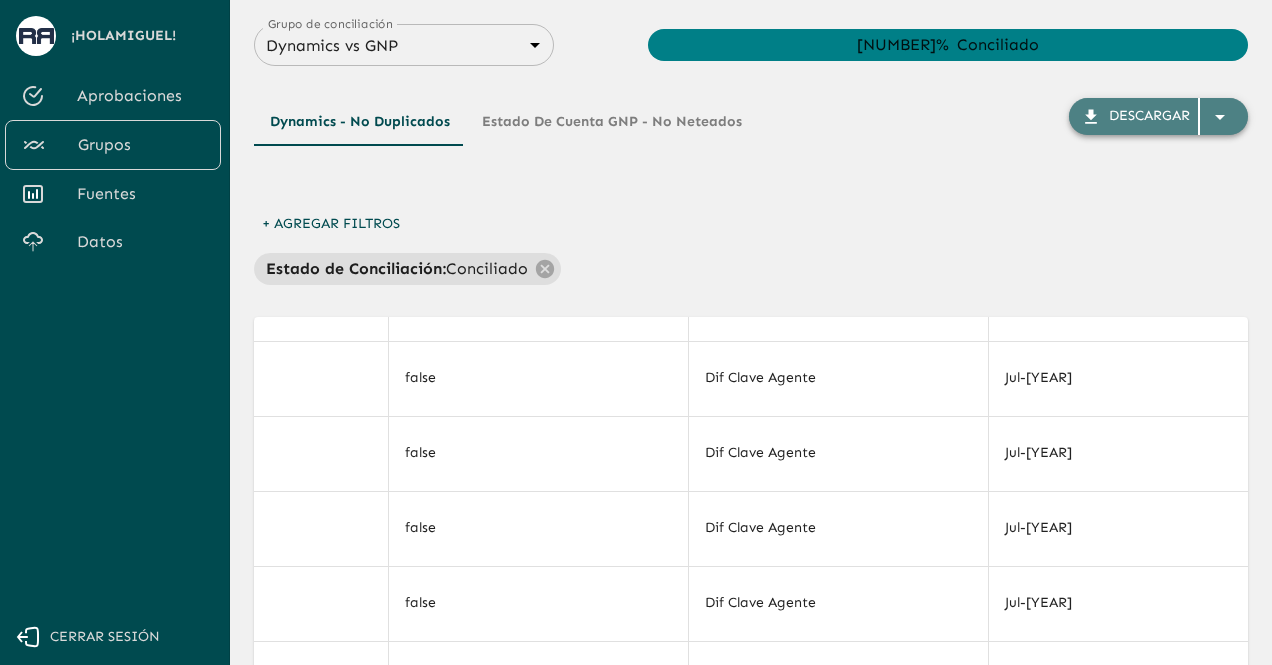 click 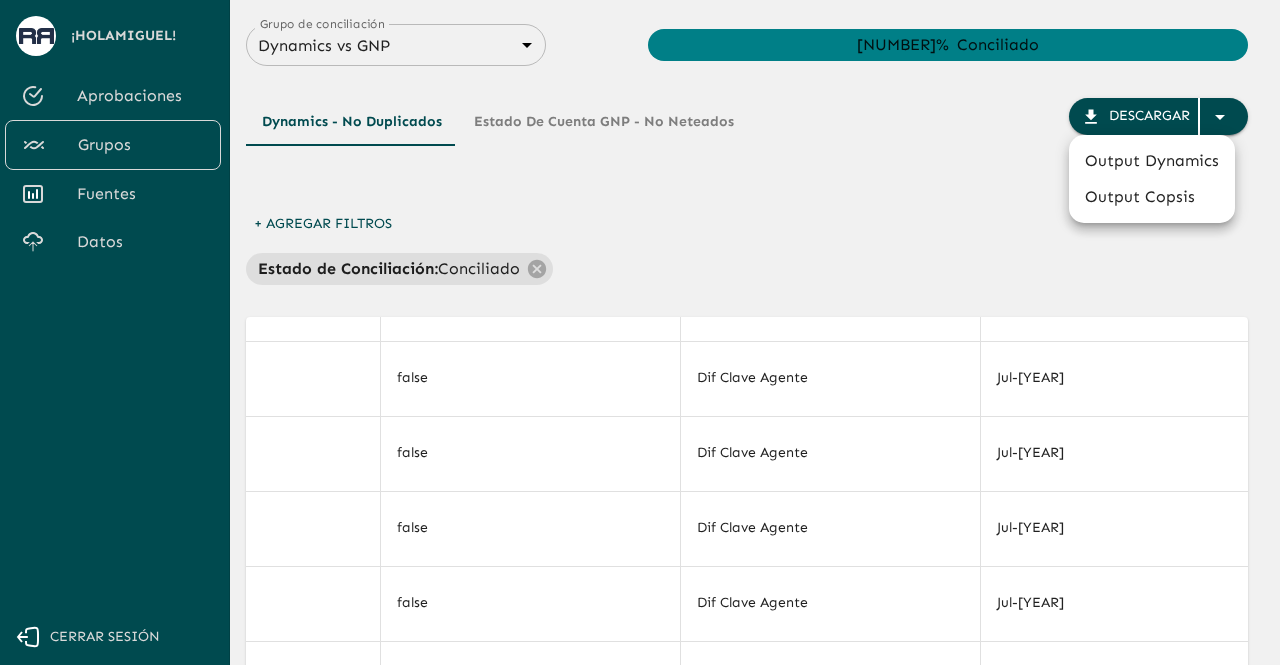 click at bounding box center (640, 332) 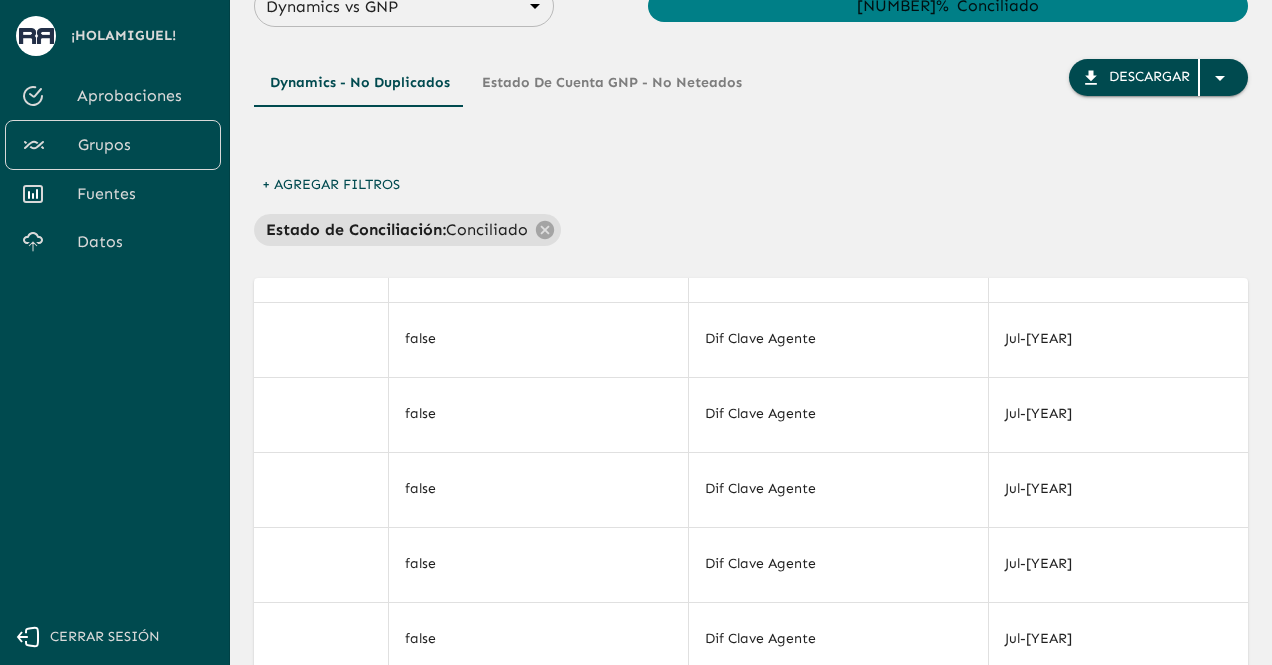 scroll, scrollTop: 0, scrollLeft: 0, axis: both 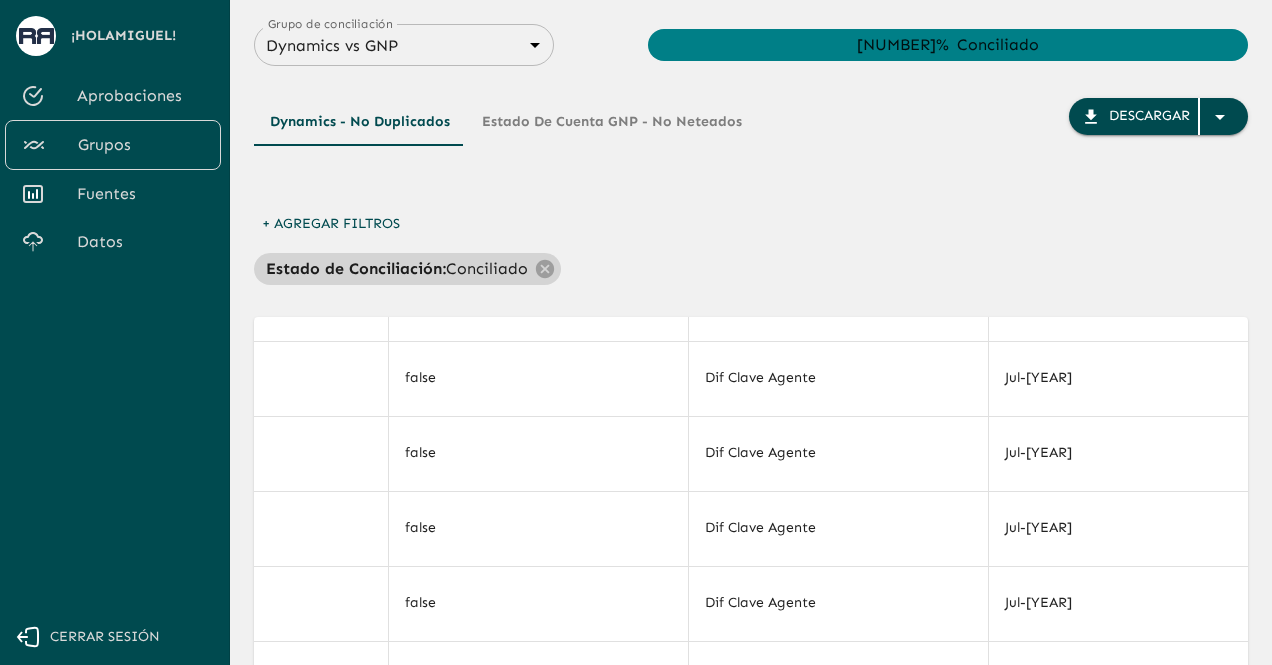 click on "Estado de Conciliación :" at bounding box center (356, 269) 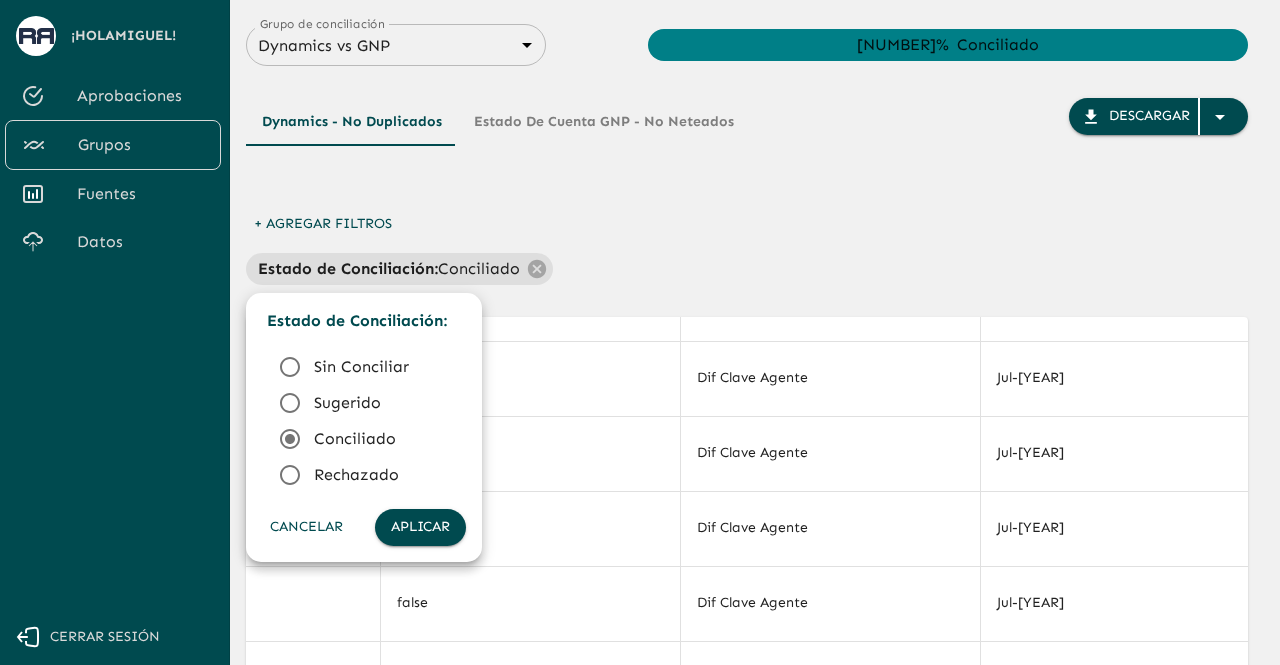 click at bounding box center (640, 332) 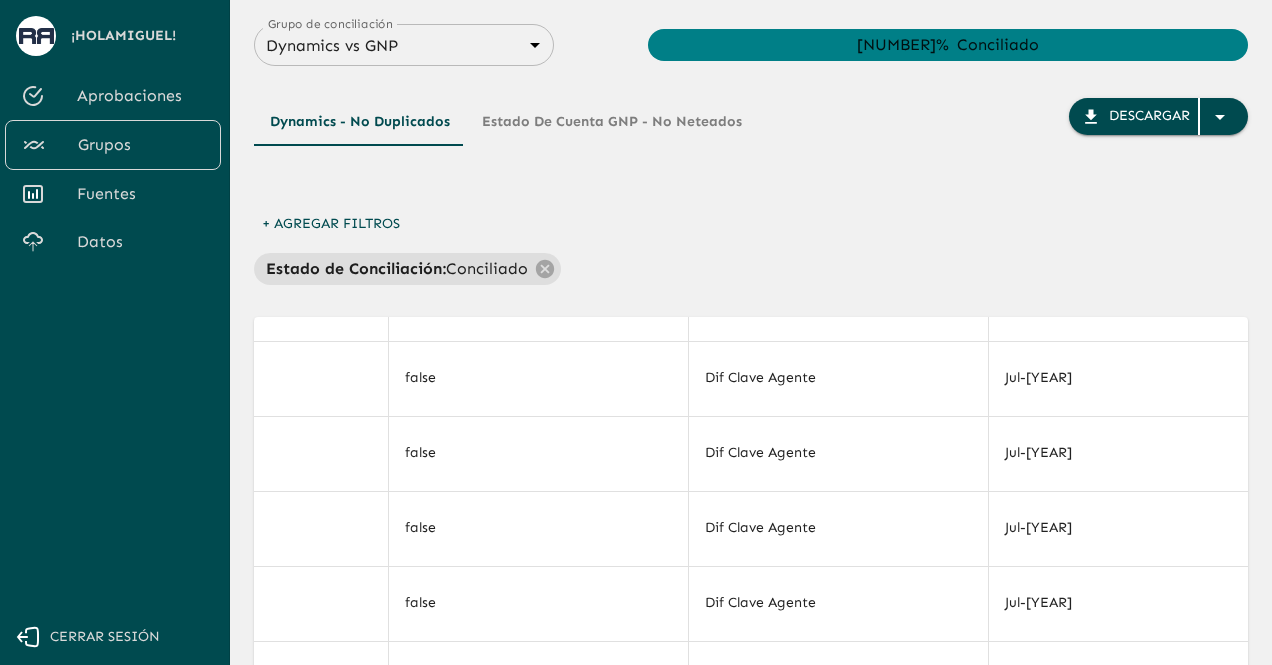 click on "Estado de Conciliación :  Conciliado" at bounding box center [751, 269] 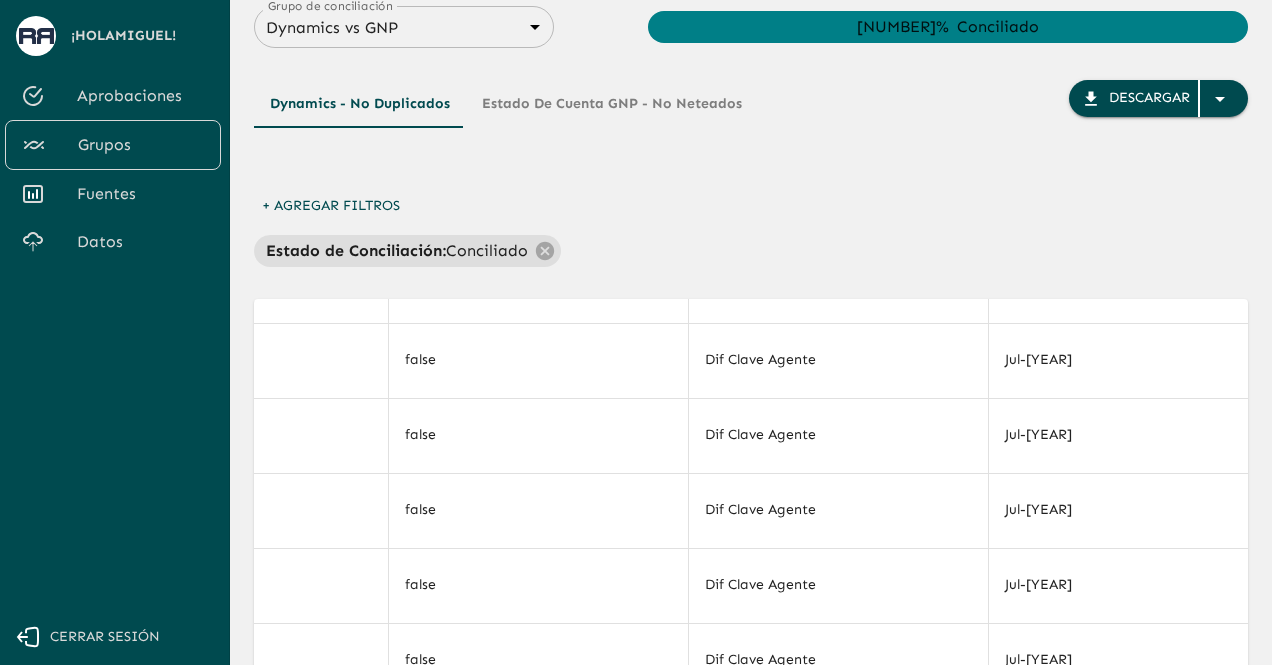 scroll, scrollTop: 0, scrollLeft: 0, axis: both 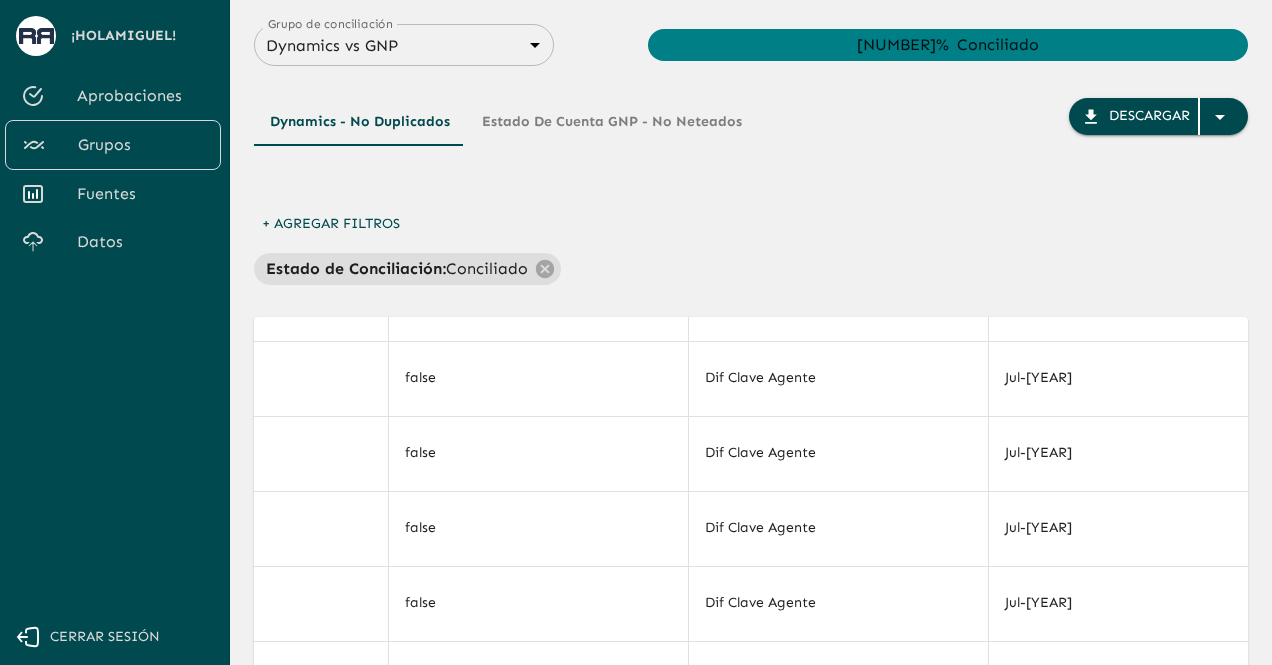 click on "Aprobaciones" at bounding box center (141, 96) 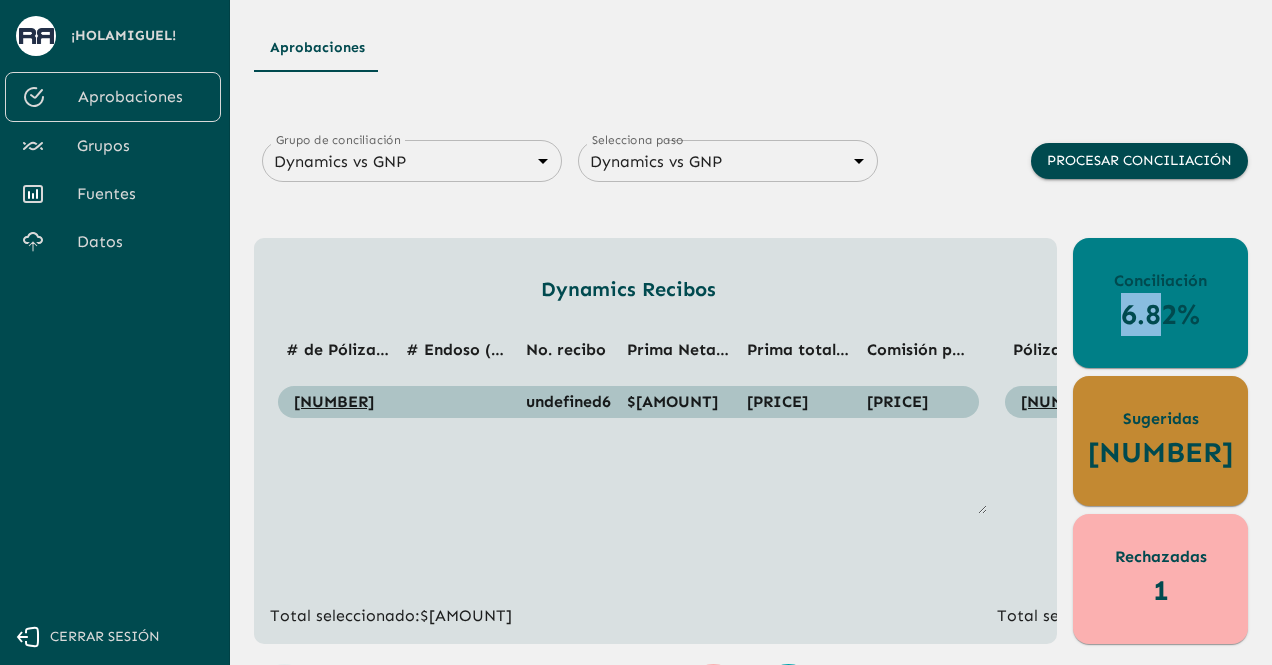 drag, startPoint x: 1128, startPoint y: 309, endPoint x: 1167, endPoint y: 318, distance: 40.024994 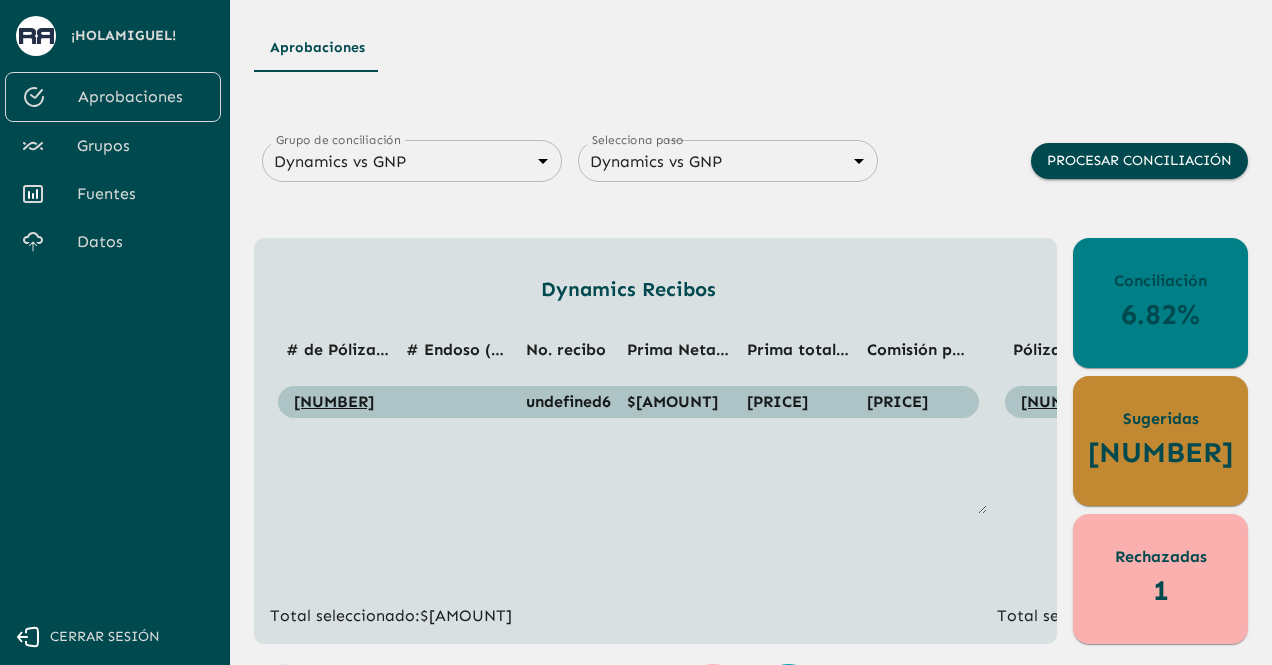 click on "Aprobaciones Grupo de conciliación Dynamics vs GNP 6848843415205559d9cb70b5 Grupo de conciliación Selecciona paso Dynamics vs EdC GNP 68487f30547a47458232f6ec Contraparte Procesar conciliación Dynamics Recibos # de Póliza (Orden de trabajo) (Orden de trabajo) # Endoso (Orden de trabajo) (Orden de trabajo) No. recibo Prima Neta MXN Prima total MXN Comisión prima neta MXN 650010499 undefined6 $392.30 $496.02 $0.00 Total seleccionado:  $392.30 Estado de Cuenta GNP Póliza Endoso Recibo Identificado Prima Neta PMA Total Comisión 650010499 1 6 $-52.30 $-66.14 $-6.28 Total seleccionado:  -$52.30 Conciliación 6.82% Sugeridas 130 Rechazadas 1" at bounding box center [751, 373] 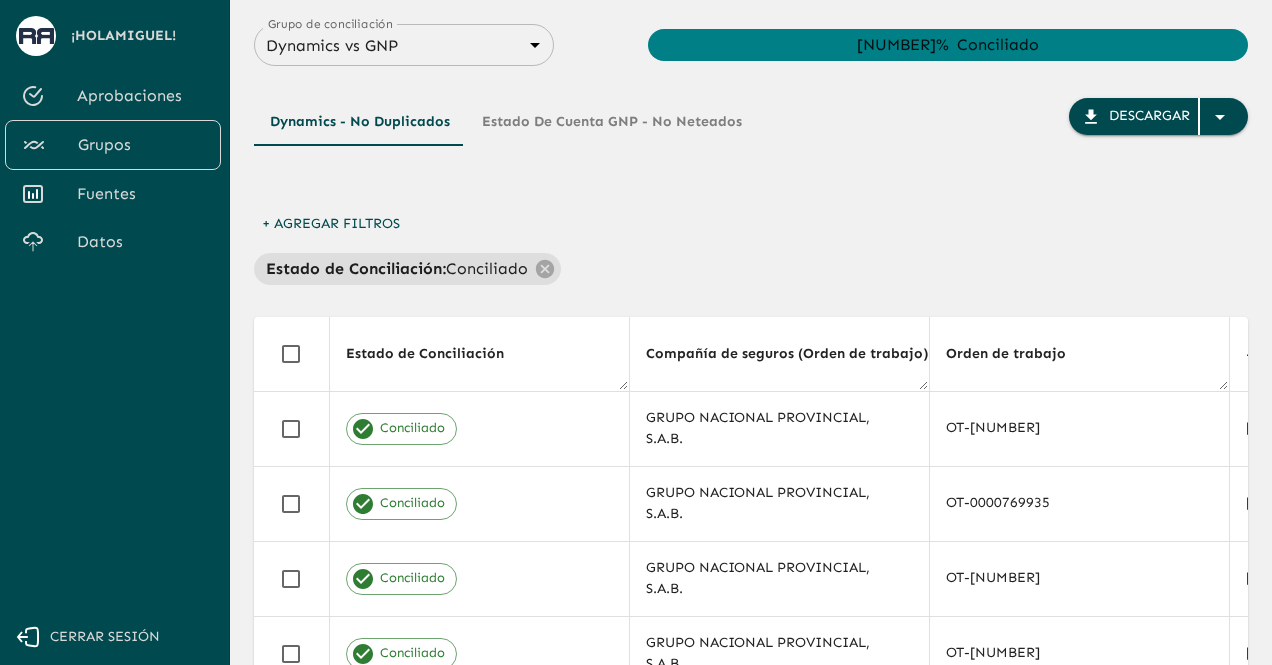 scroll, scrollTop: 0, scrollLeft: 8941, axis: horizontal 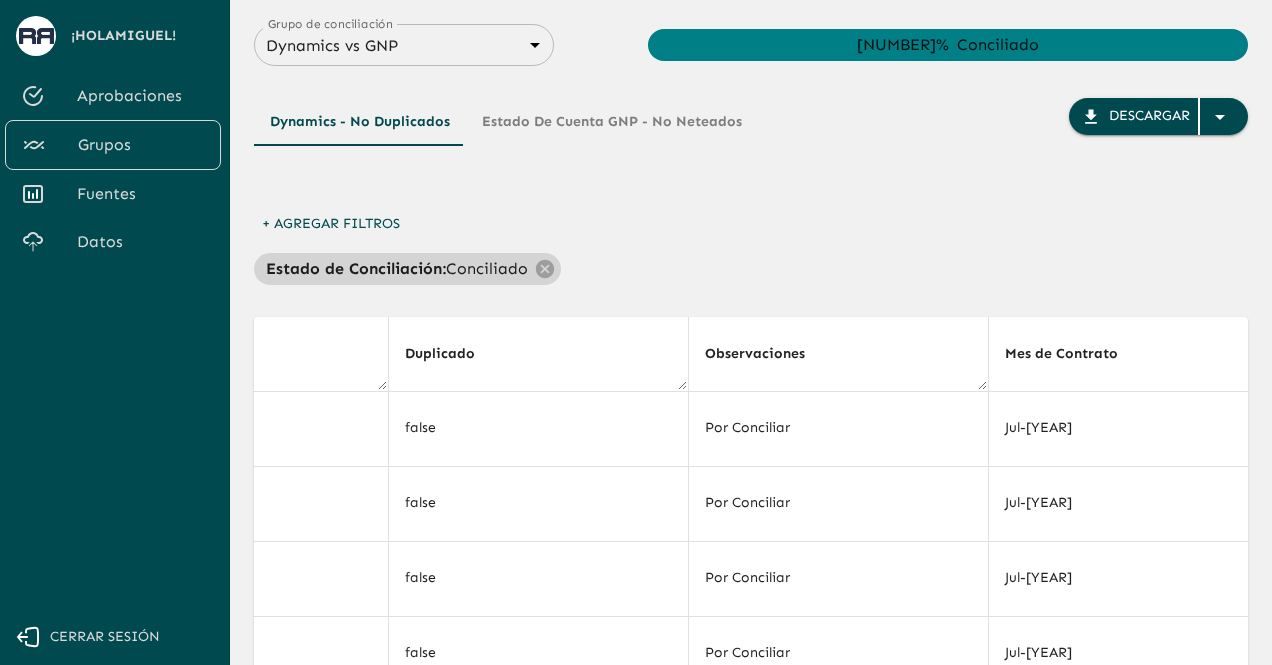 click on "Conciliado" at bounding box center (487, 269) 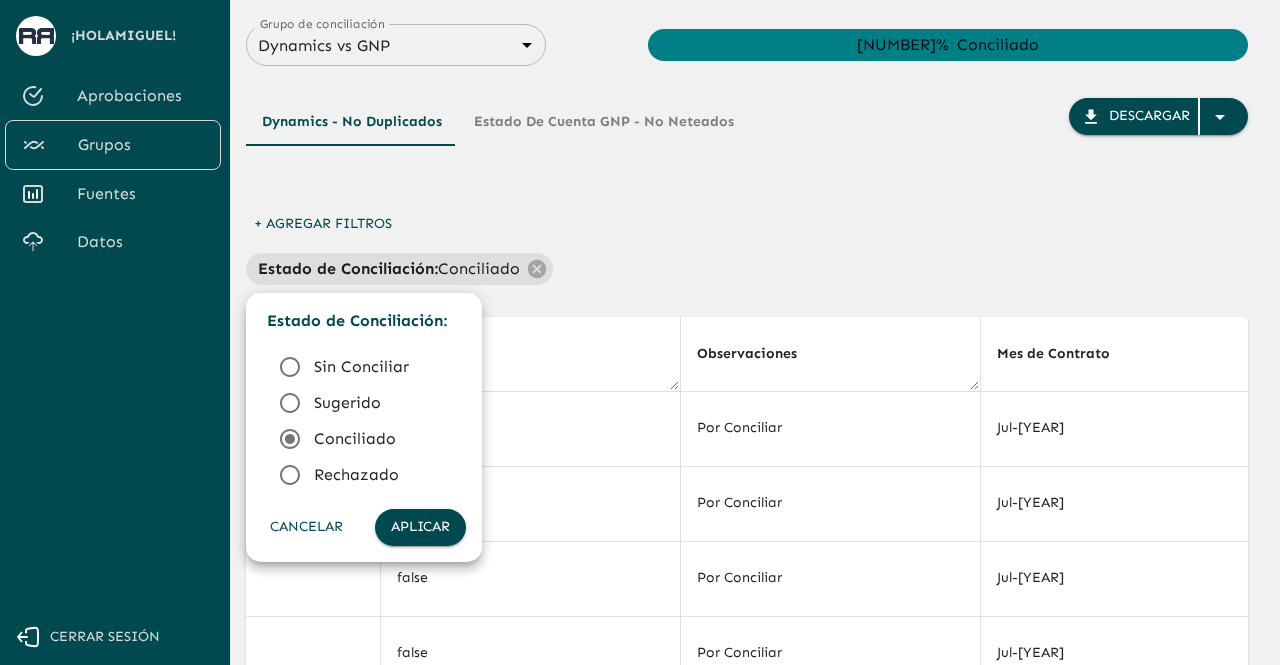 click 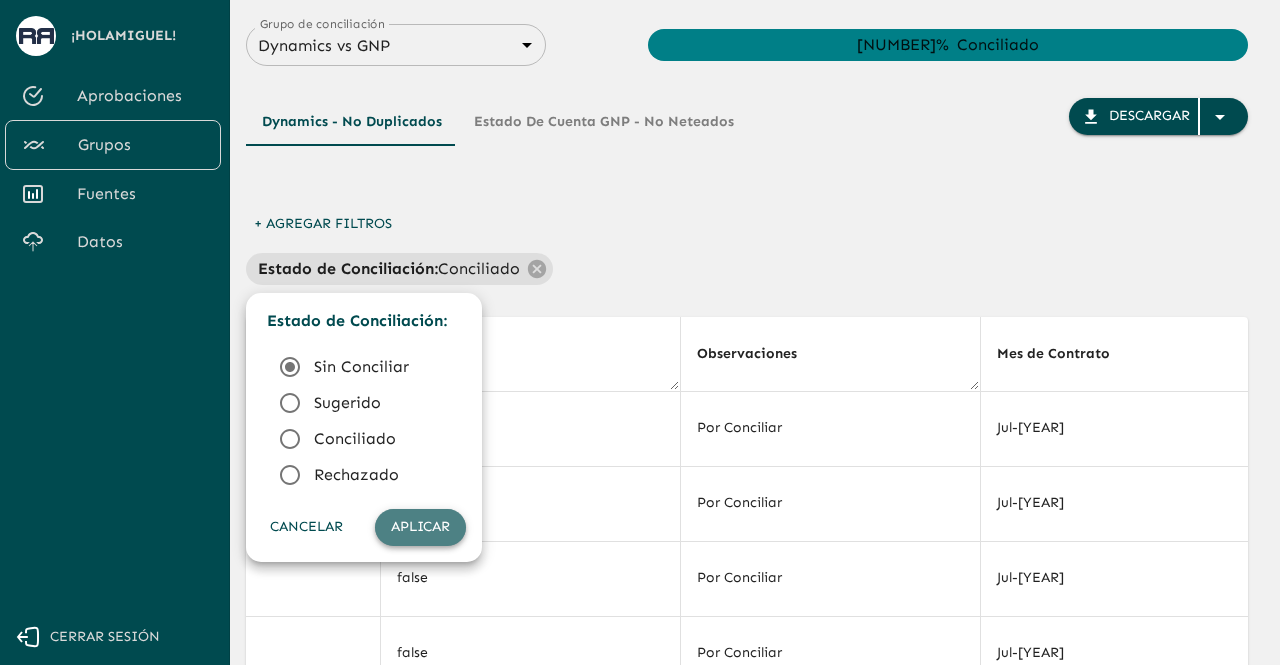 click on "Aplicar" at bounding box center (420, 527) 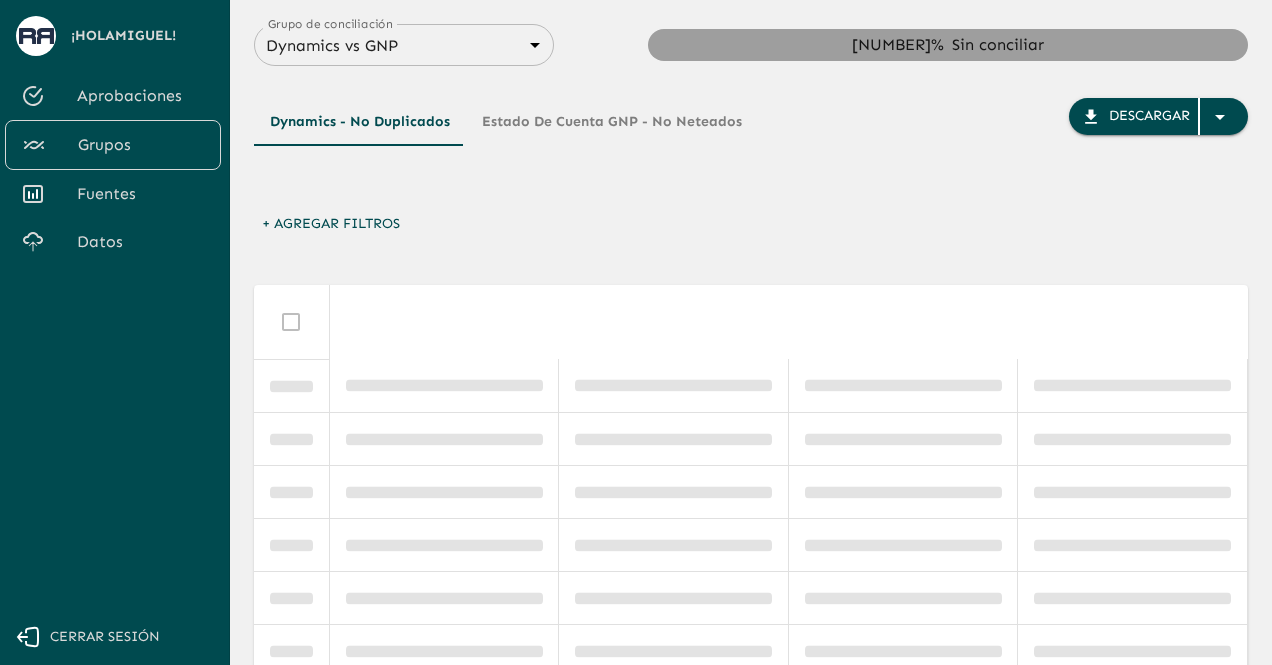 scroll, scrollTop: 0, scrollLeft: 8941, axis: horizontal 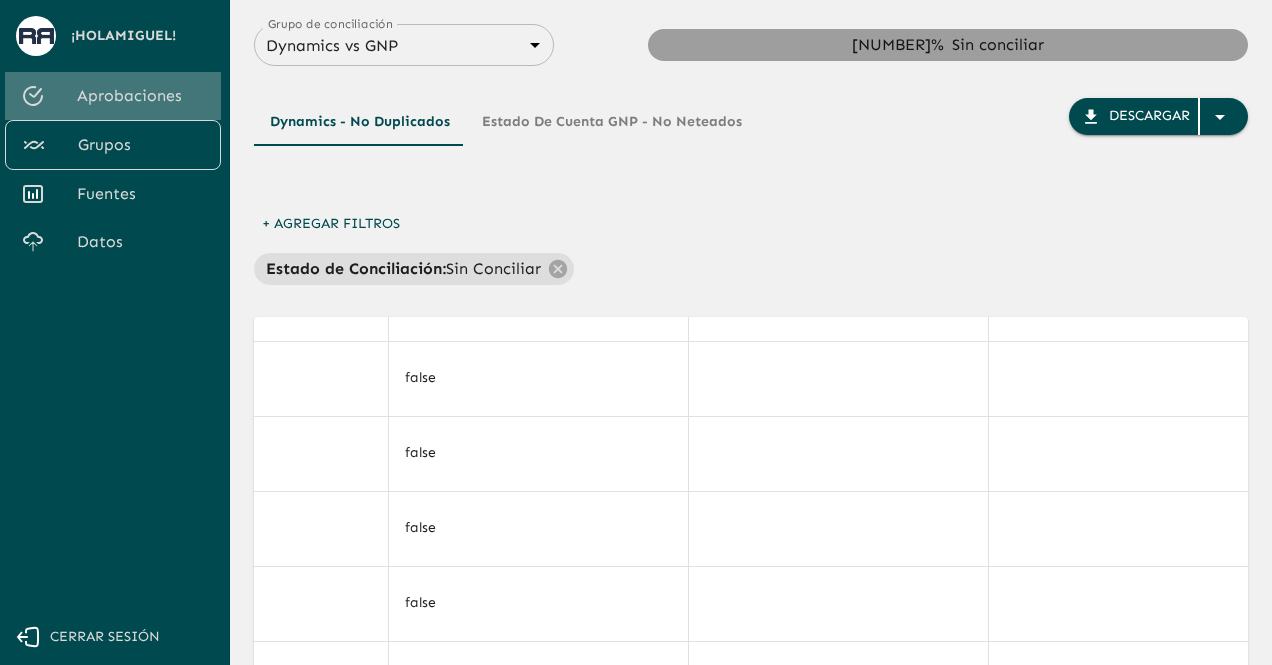 click on "Aprobaciones" at bounding box center [141, 96] 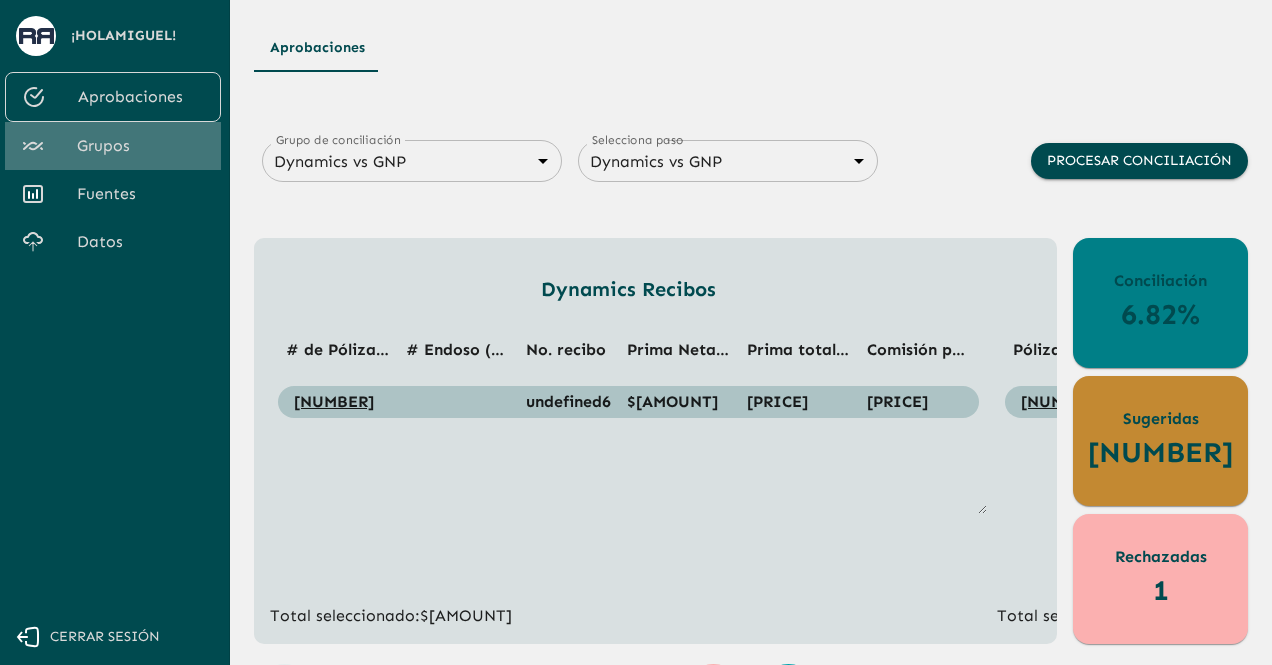 click on "Grupos" at bounding box center (141, 146) 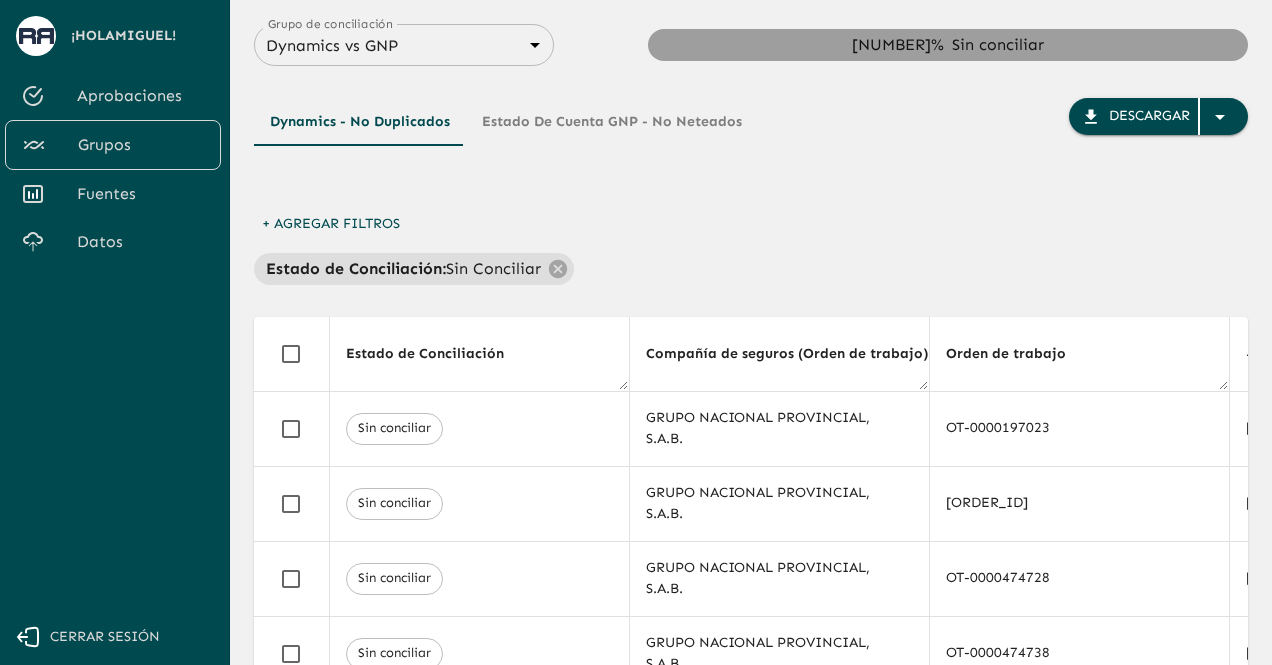 scroll, scrollTop: 0, scrollLeft: 8941, axis: horizontal 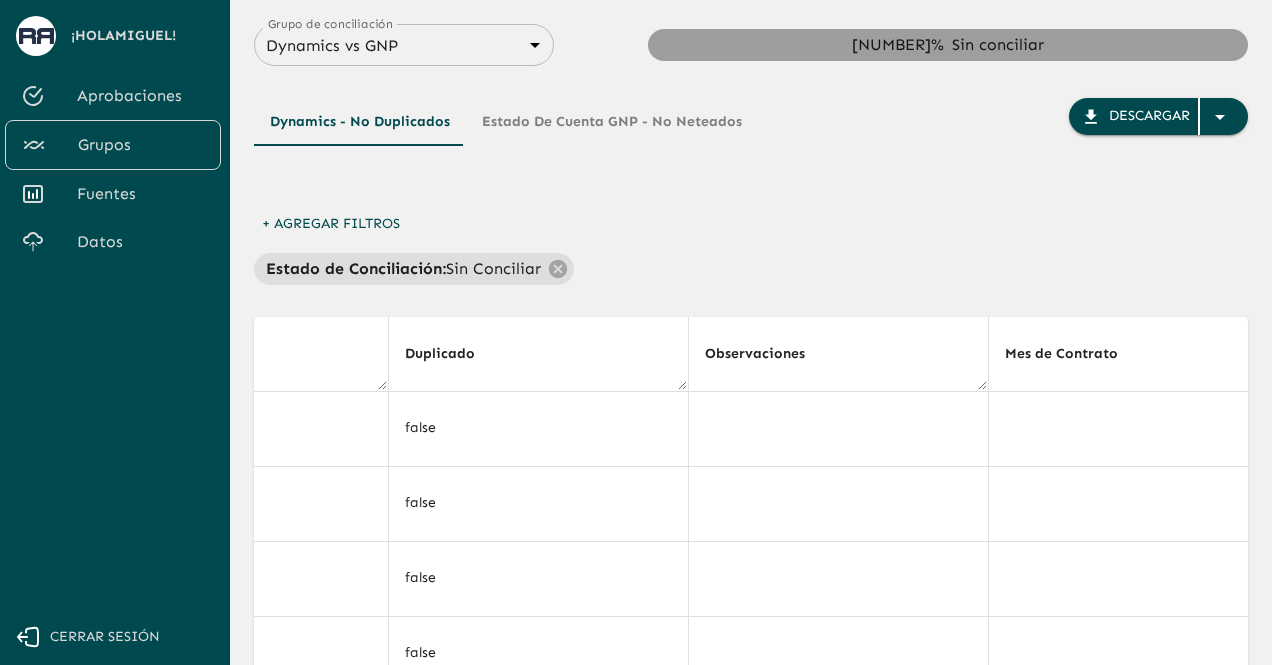 click on "+ Agregar Filtros Estado de Conciliación :  Sin Conciliar" at bounding box center (751, 245) 